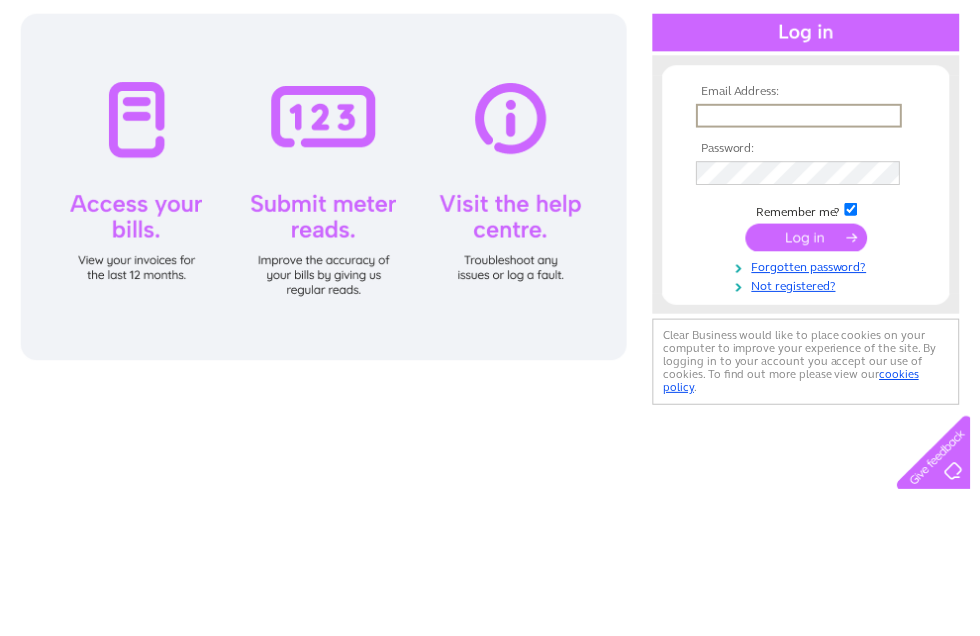 scroll, scrollTop: 0, scrollLeft: 0, axis: both 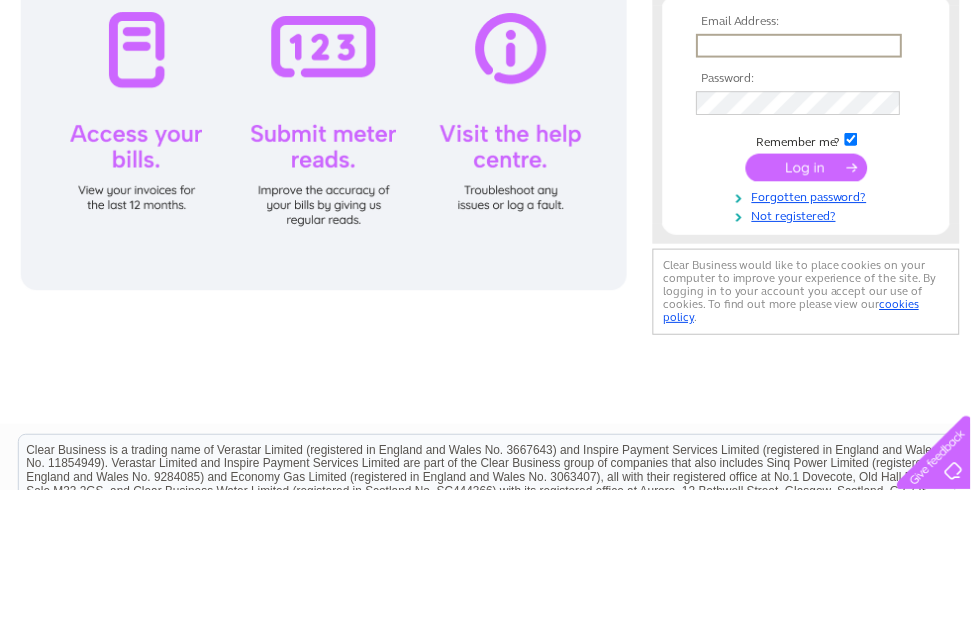 type on "Powerworlduk@yahoo.co.uk" 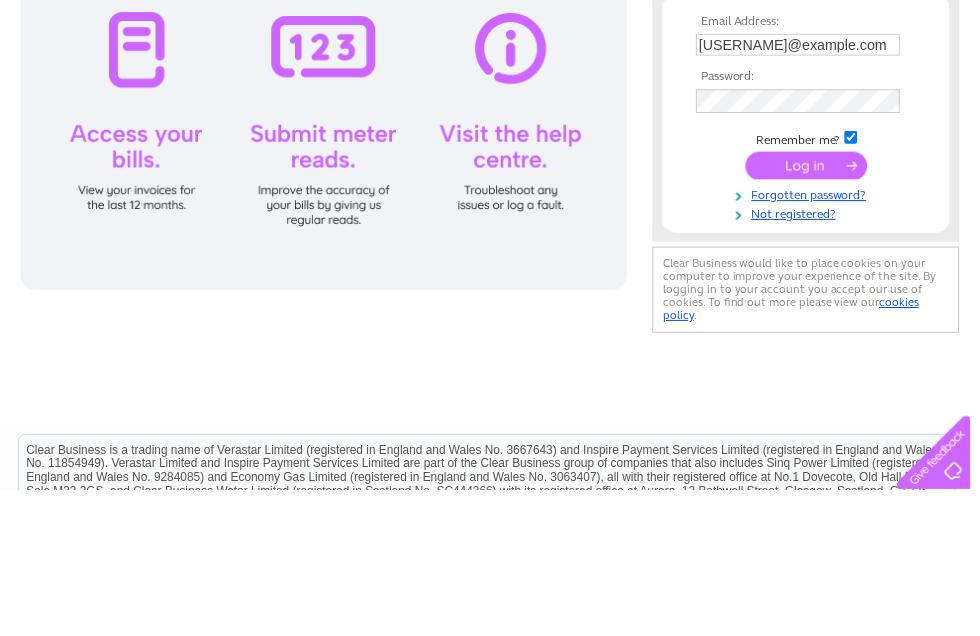 click at bounding box center [814, 308] 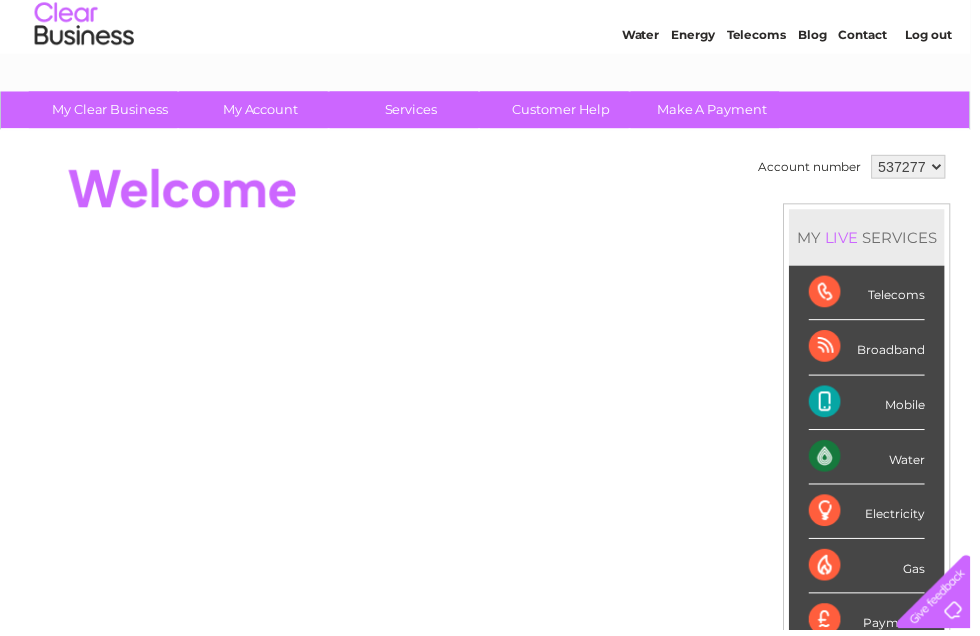 scroll, scrollTop: 58, scrollLeft: 0, axis: vertical 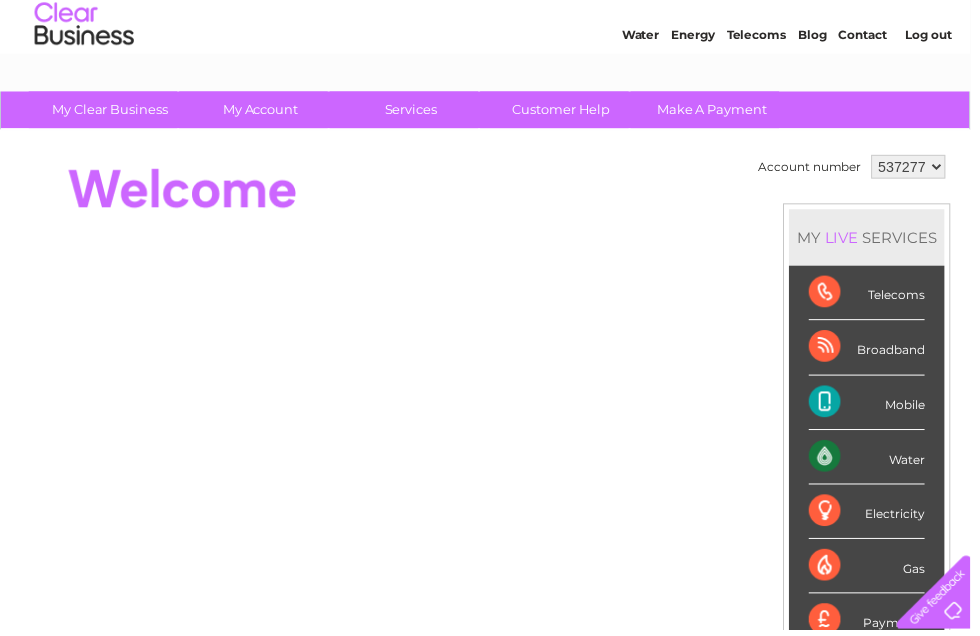click on "Mobile" at bounding box center [875, 406] 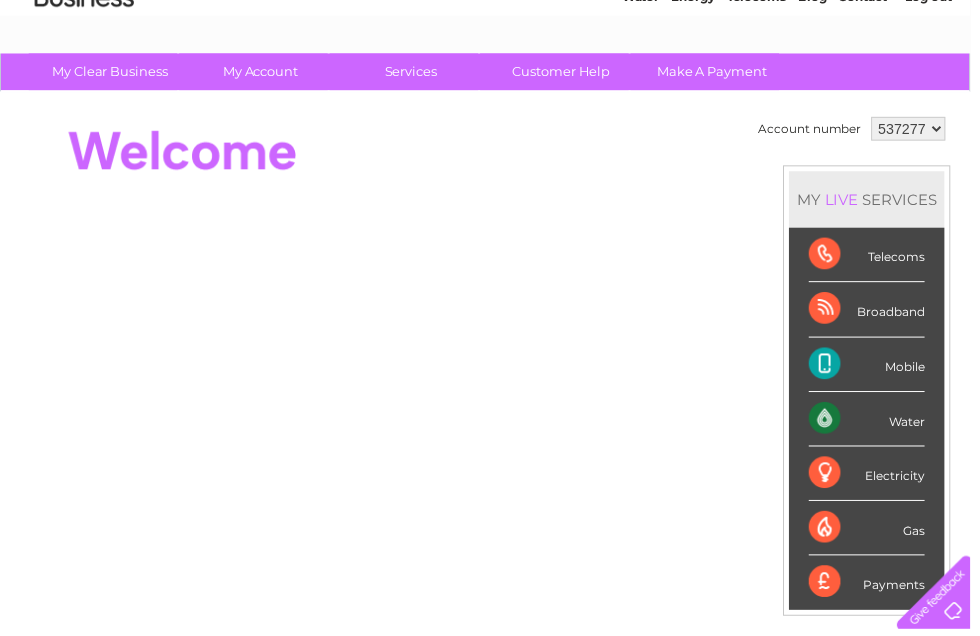 scroll, scrollTop: 95, scrollLeft: 0, axis: vertical 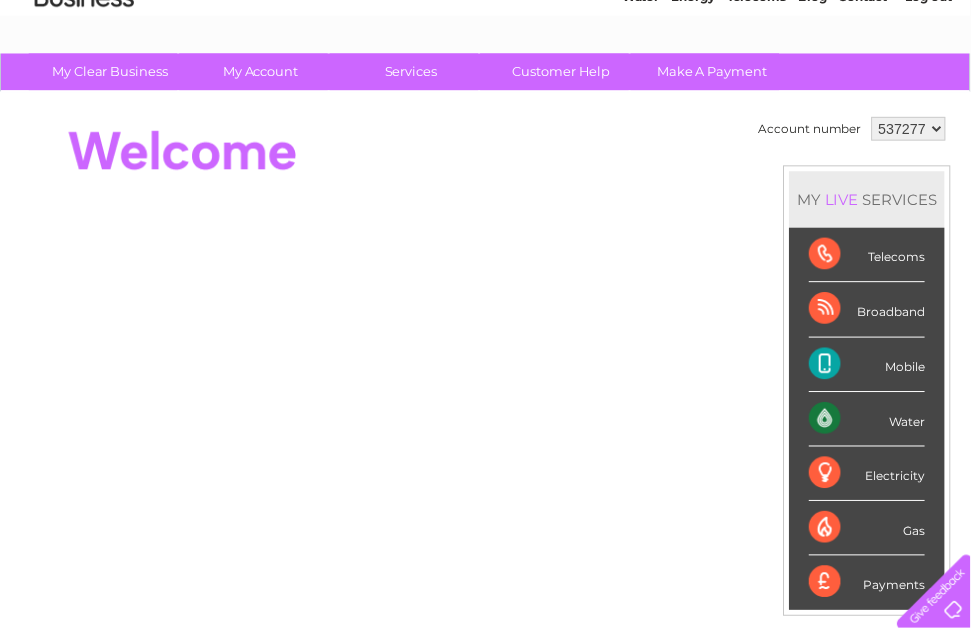 click on "Mobile" at bounding box center [875, 369] 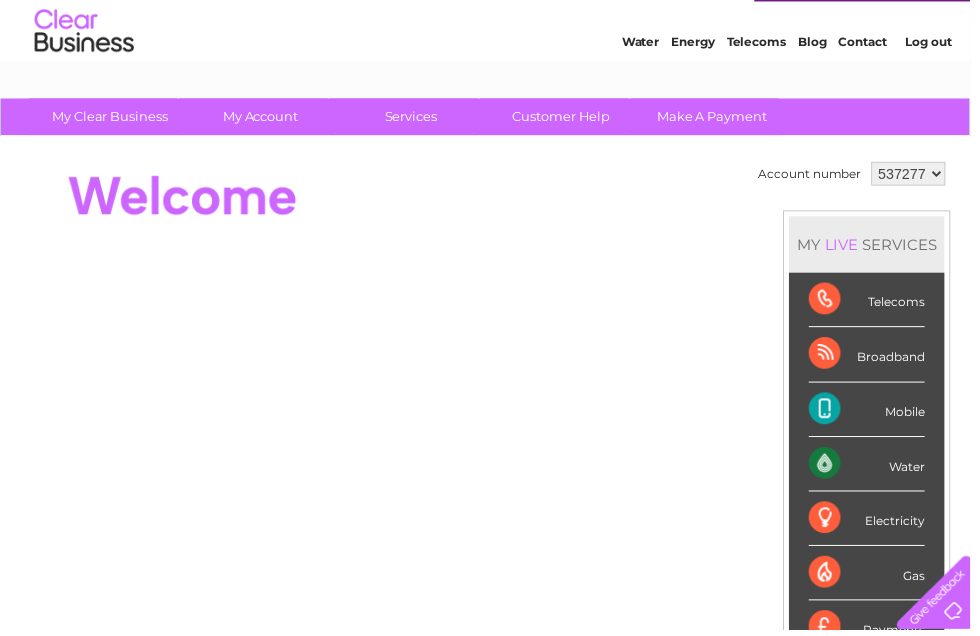 scroll, scrollTop: 51, scrollLeft: 0, axis: vertical 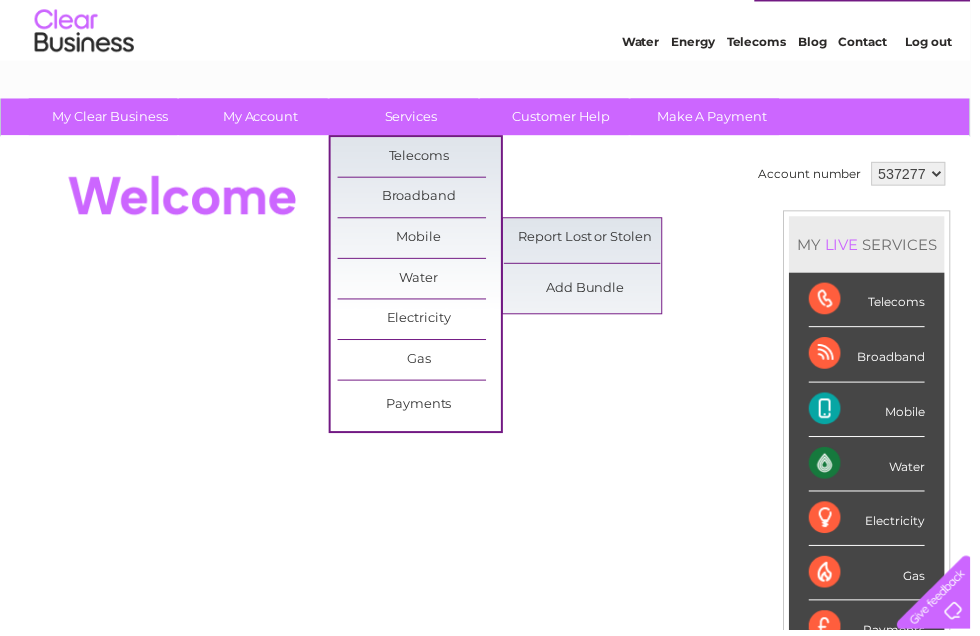 click at bounding box center [383, 198] 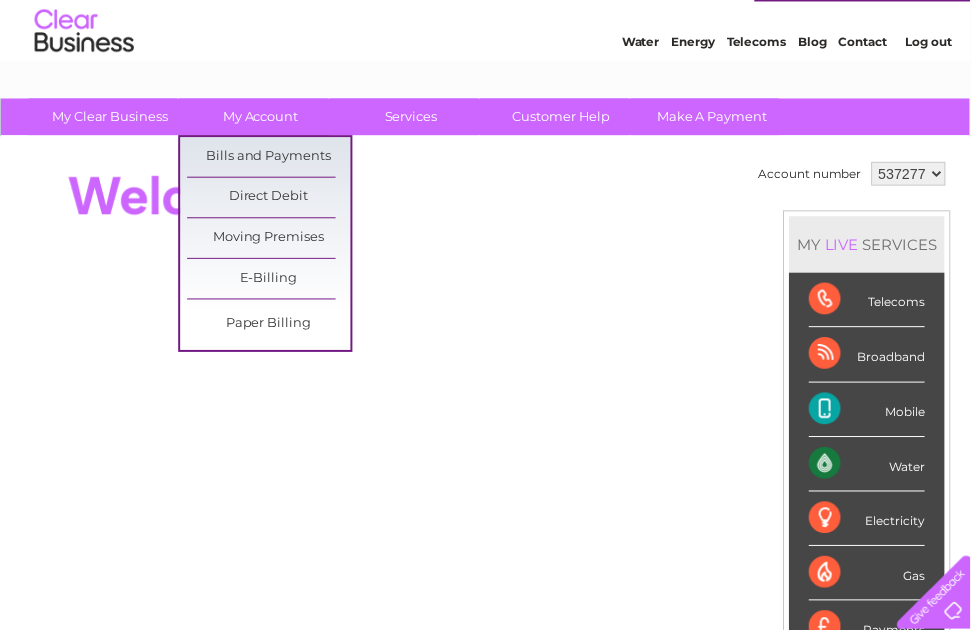click on "Bills and Payments" at bounding box center (271, 158) 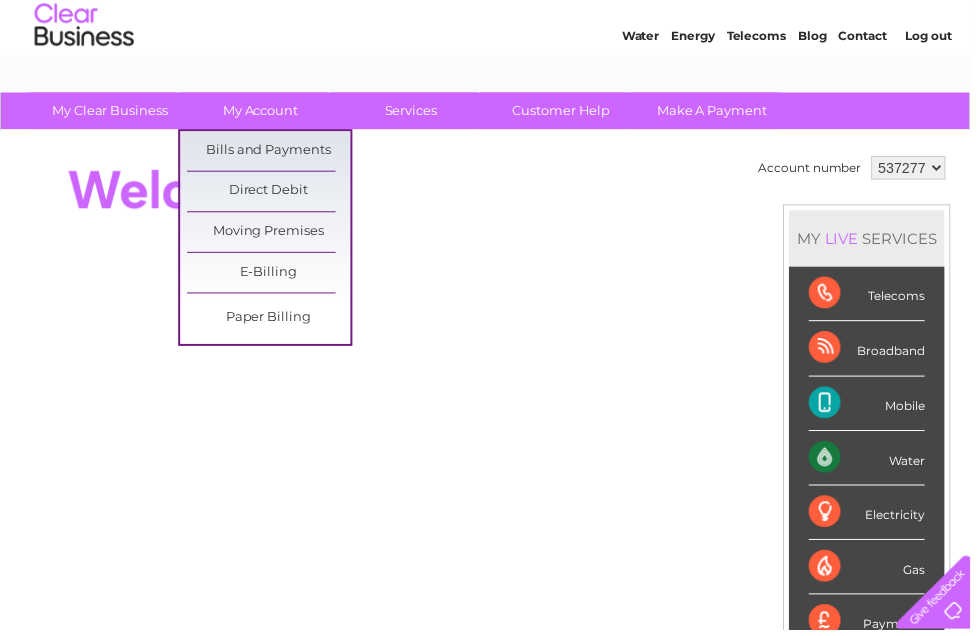 scroll, scrollTop: 69, scrollLeft: 0, axis: vertical 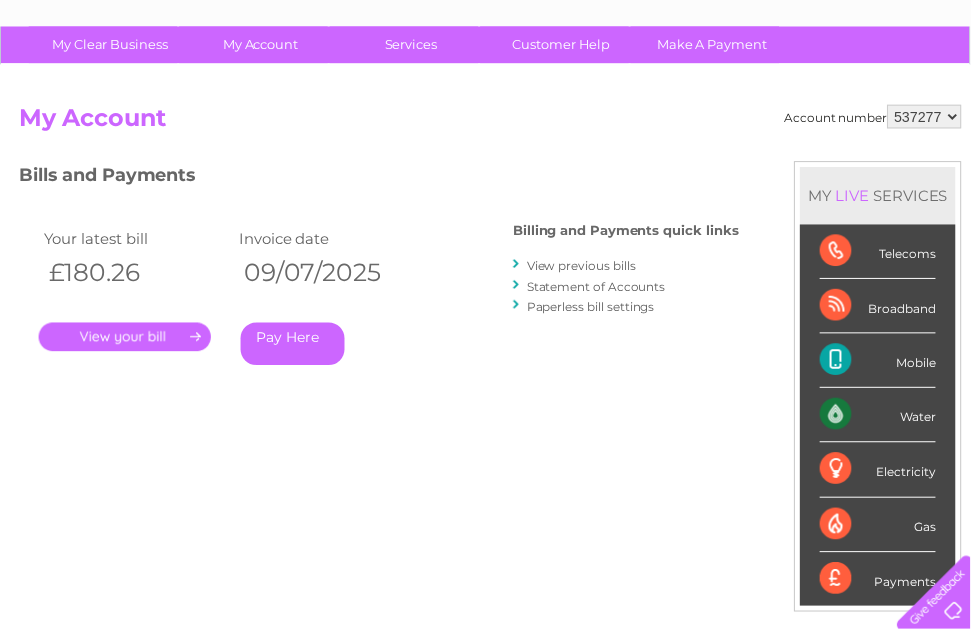 click on "View previous bills" at bounding box center [587, 268] 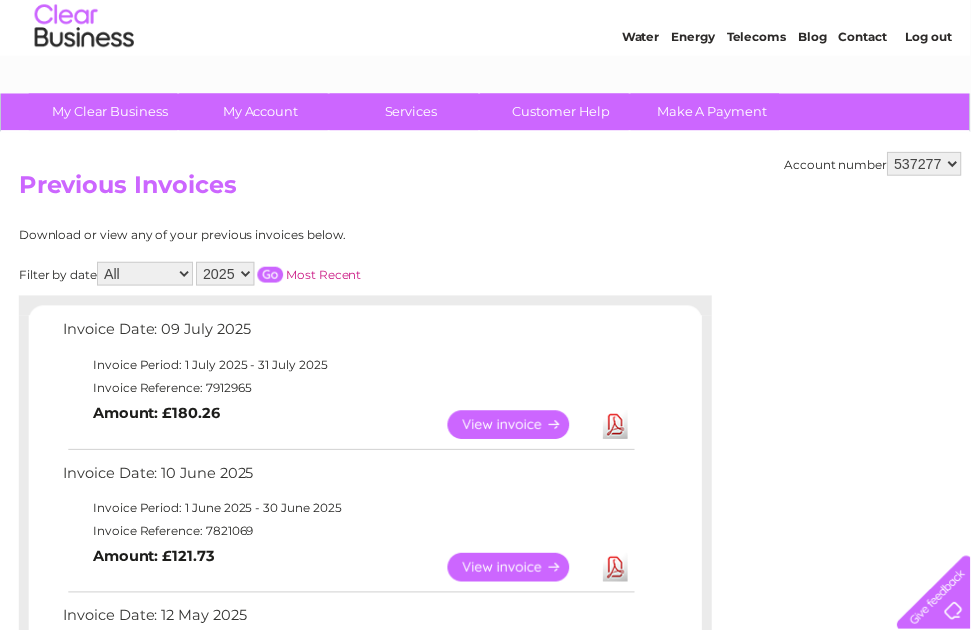 scroll, scrollTop: 48, scrollLeft: 0, axis: vertical 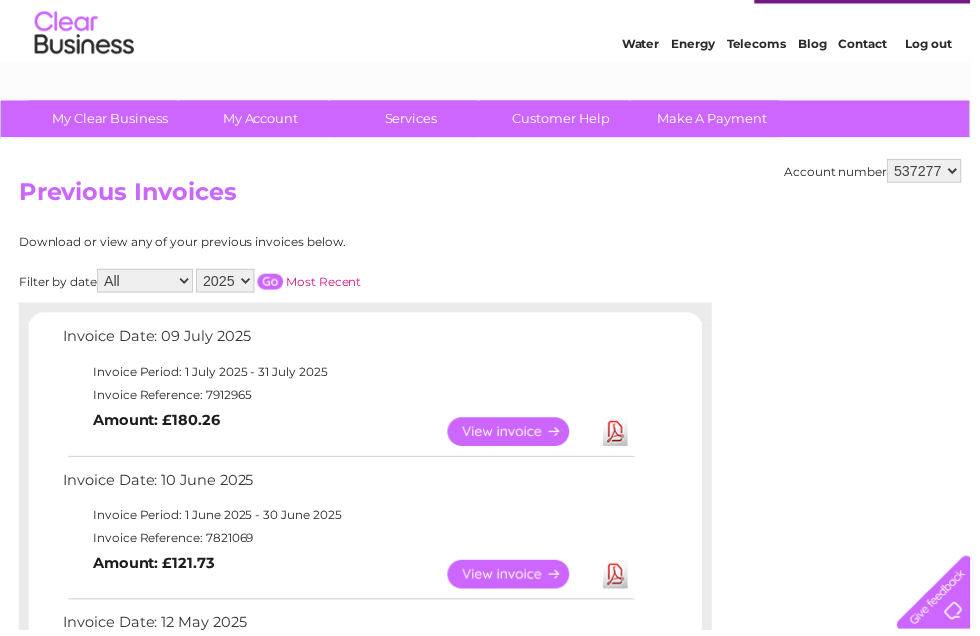 click on "View" at bounding box center [525, 436] 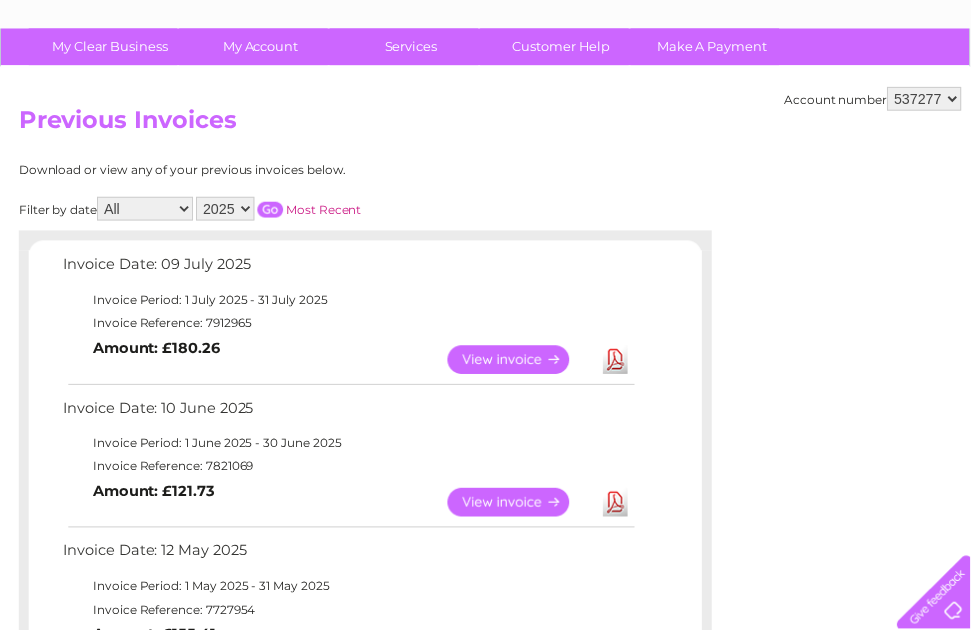 scroll, scrollTop: 126, scrollLeft: 0, axis: vertical 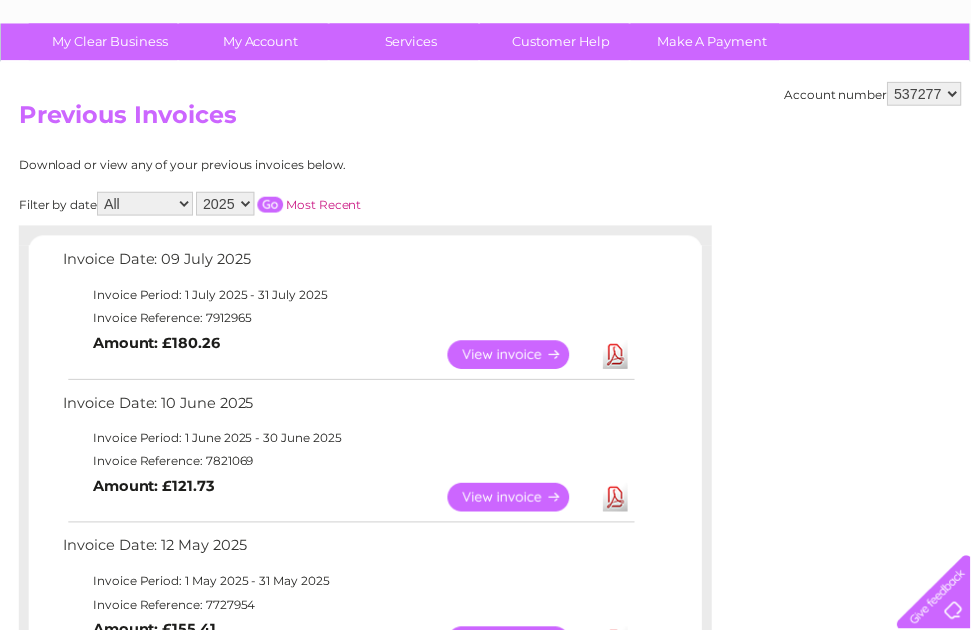 click on "View" at bounding box center (525, 502) 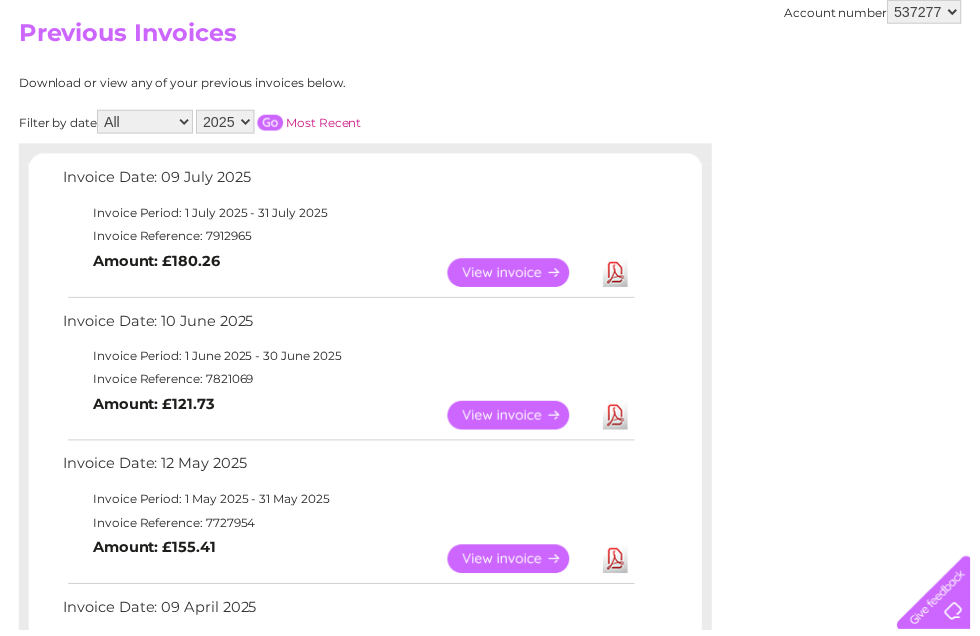 scroll, scrollTop: 206, scrollLeft: 0, axis: vertical 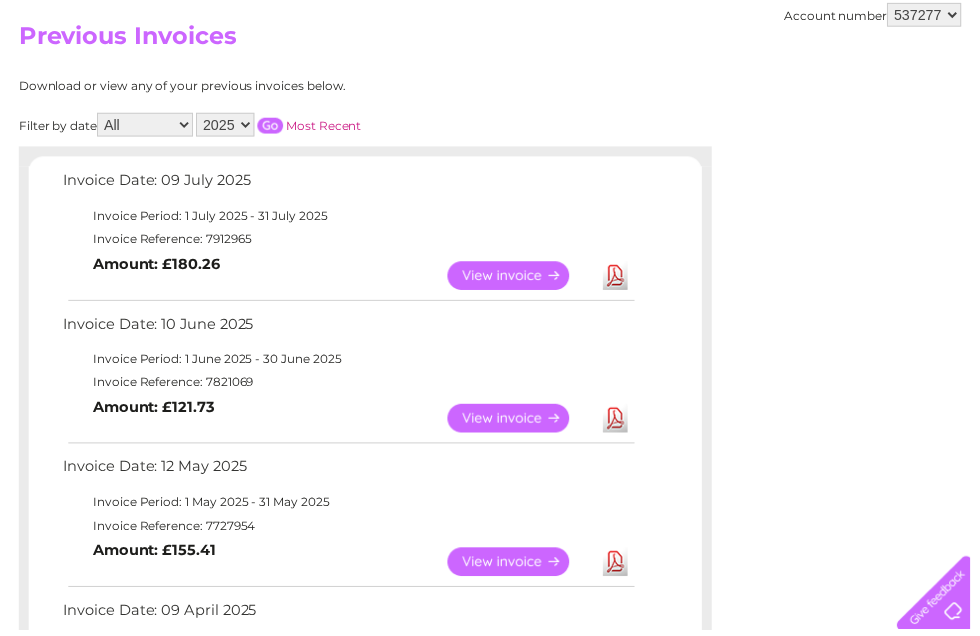 click on "View" at bounding box center (525, 278) 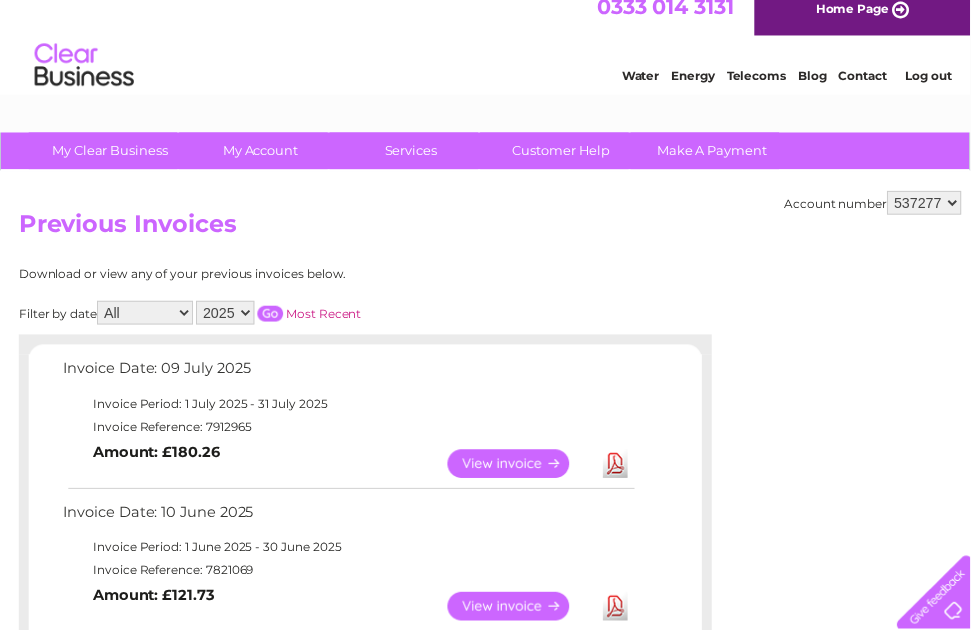 scroll, scrollTop: 17, scrollLeft: 0, axis: vertical 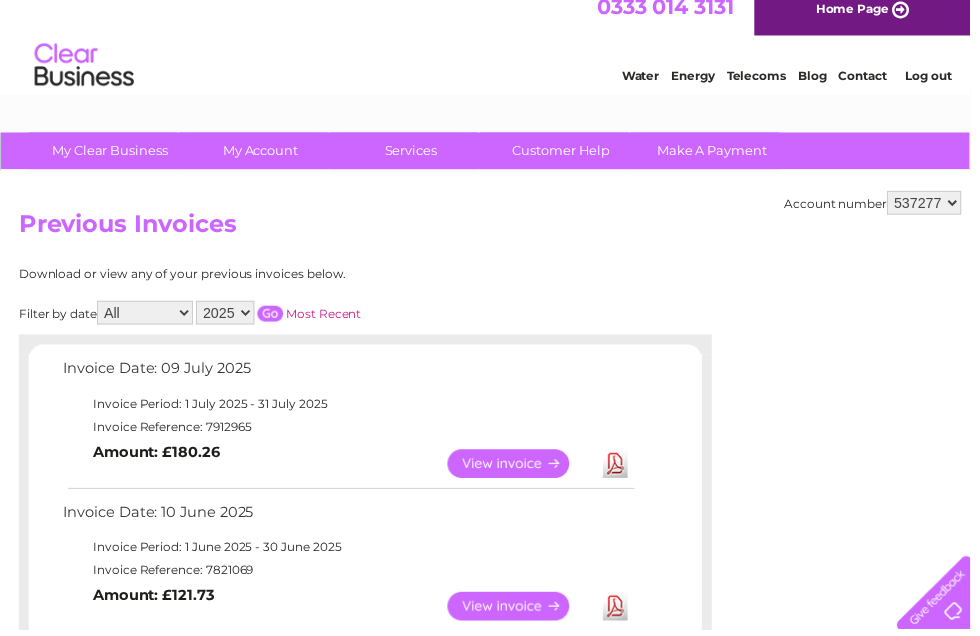 click on "View" at bounding box center [525, 611] 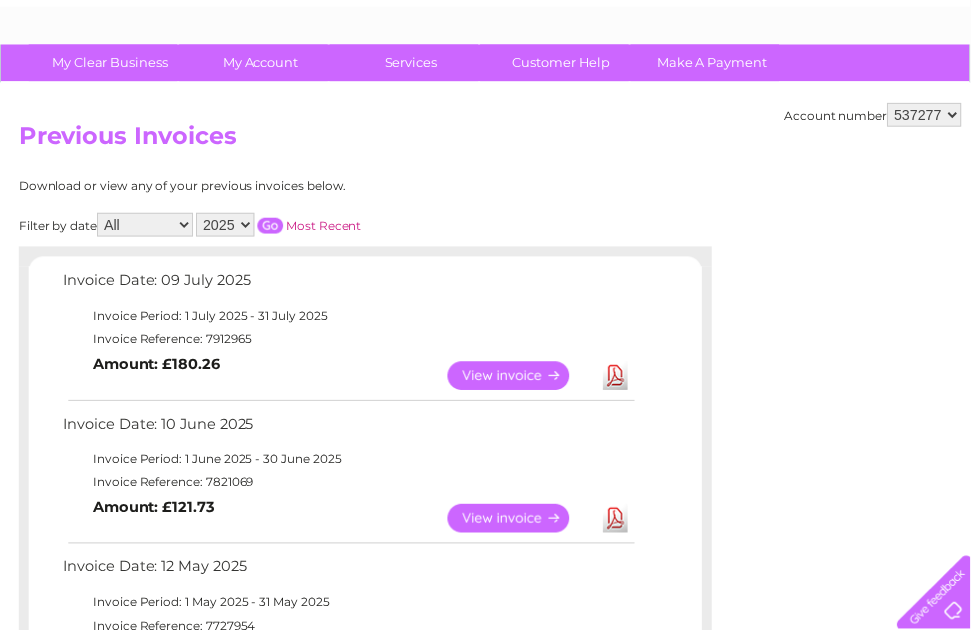 scroll, scrollTop: 136, scrollLeft: 0, axis: vertical 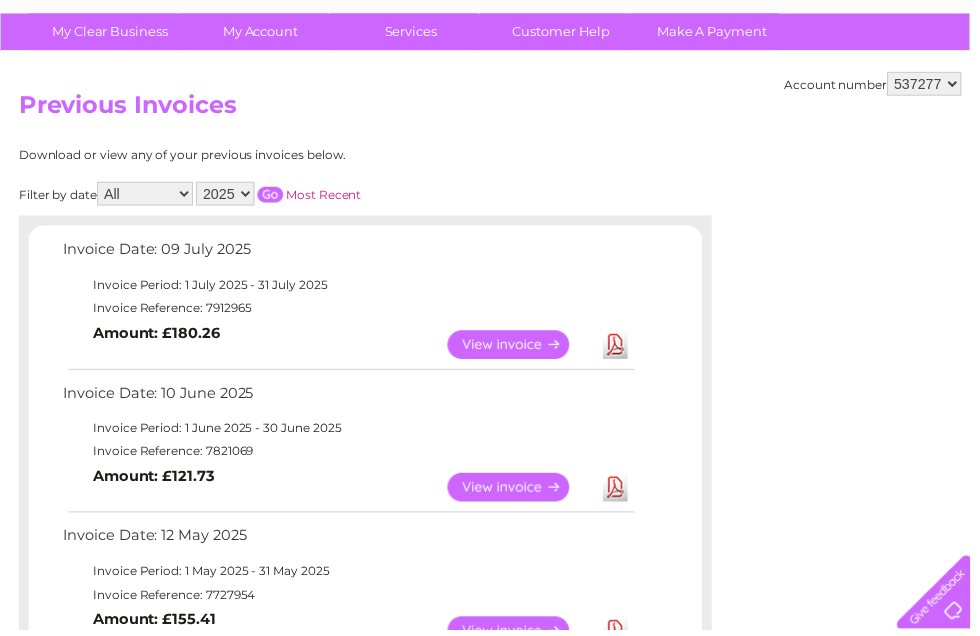 click on "View" at bounding box center (525, 492) 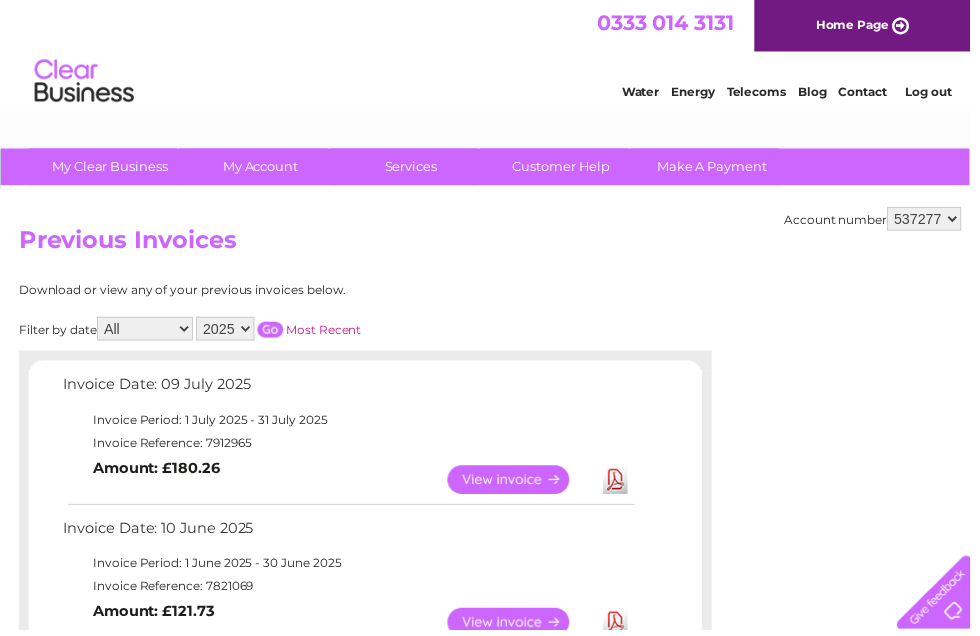 scroll, scrollTop: 0, scrollLeft: 0, axis: both 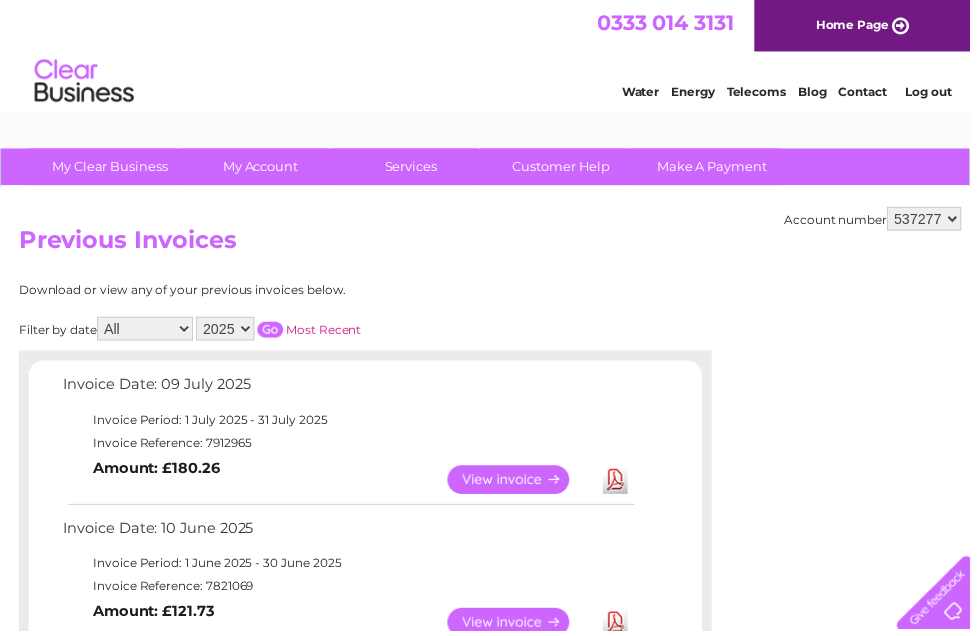 click on "View" at bounding box center [525, 484] 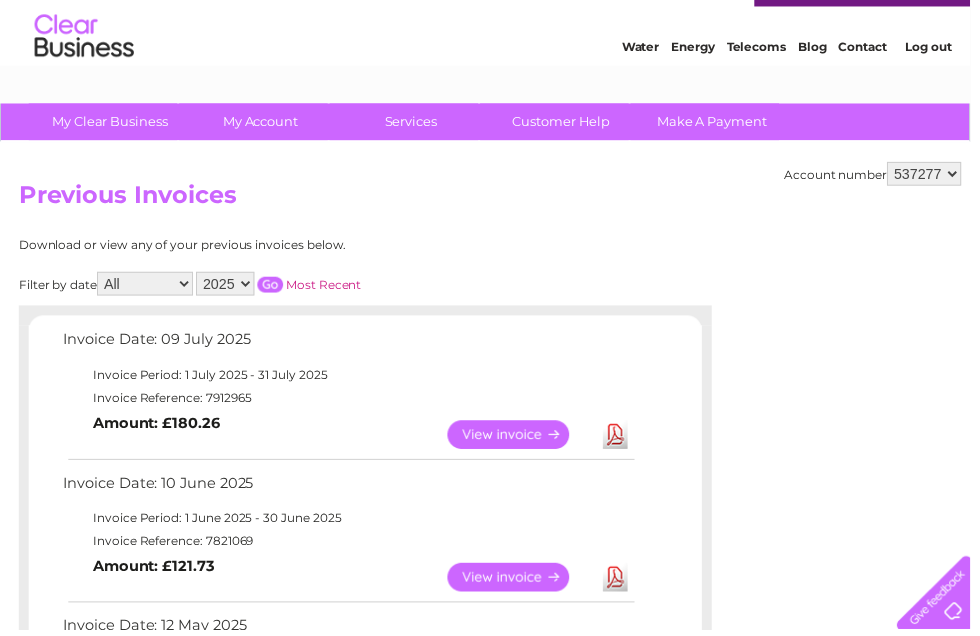 scroll, scrollTop: 47, scrollLeft: 0, axis: vertical 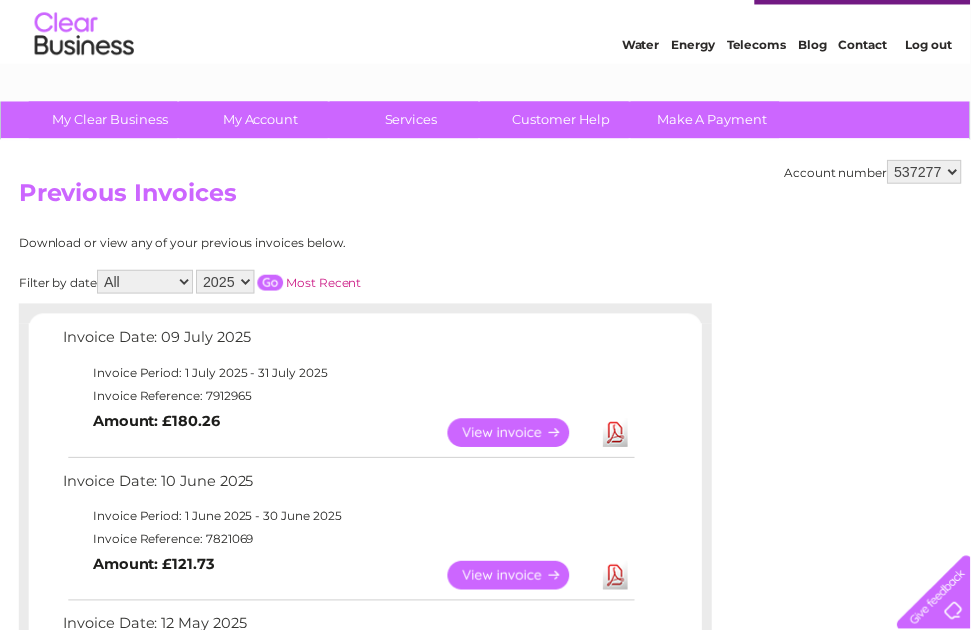 click on "View" at bounding box center (525, 581) 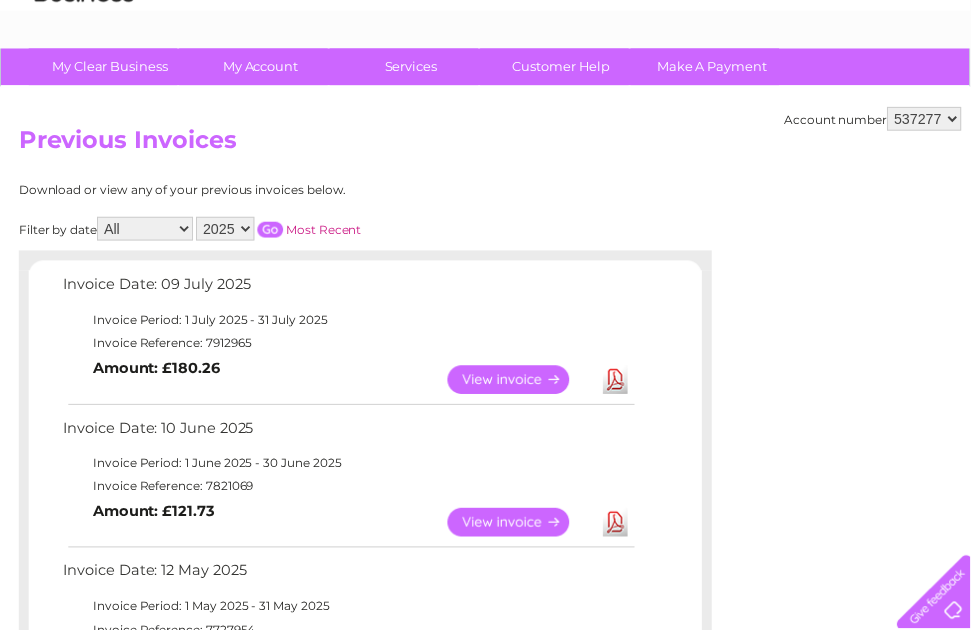 scroll, scrollTop: 102, scrollLeft: 0, axis: vertical 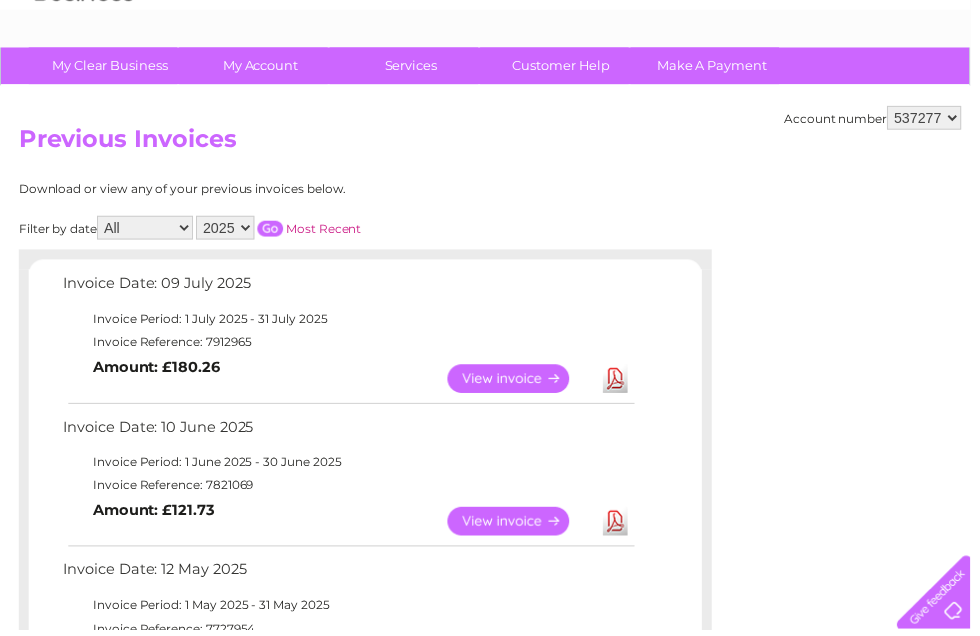 click on "View" at bounding box center [525, 382] 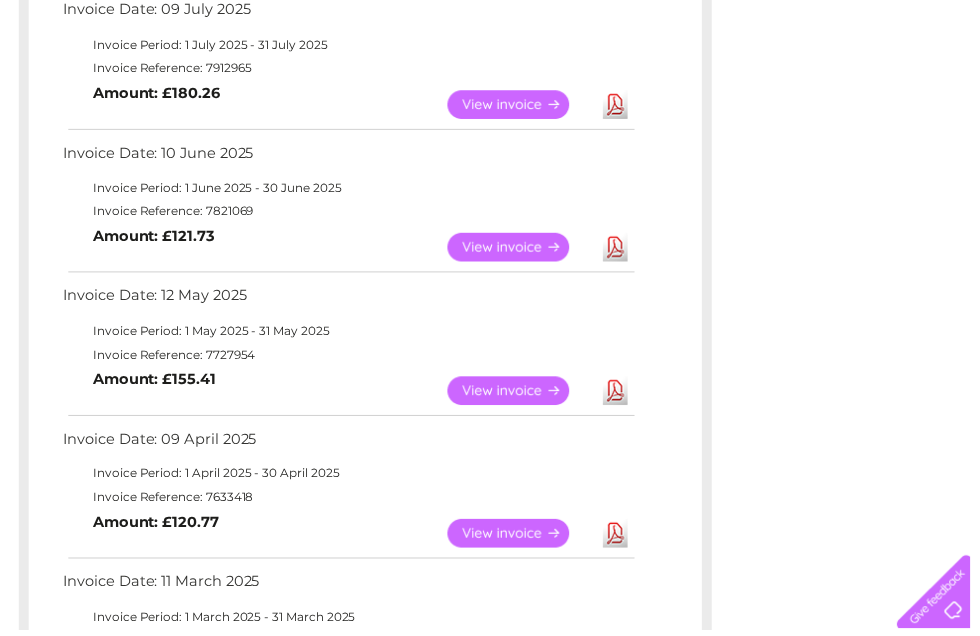 scroll, scrollTop: 378, scrollLeft: 0, axis: vertical 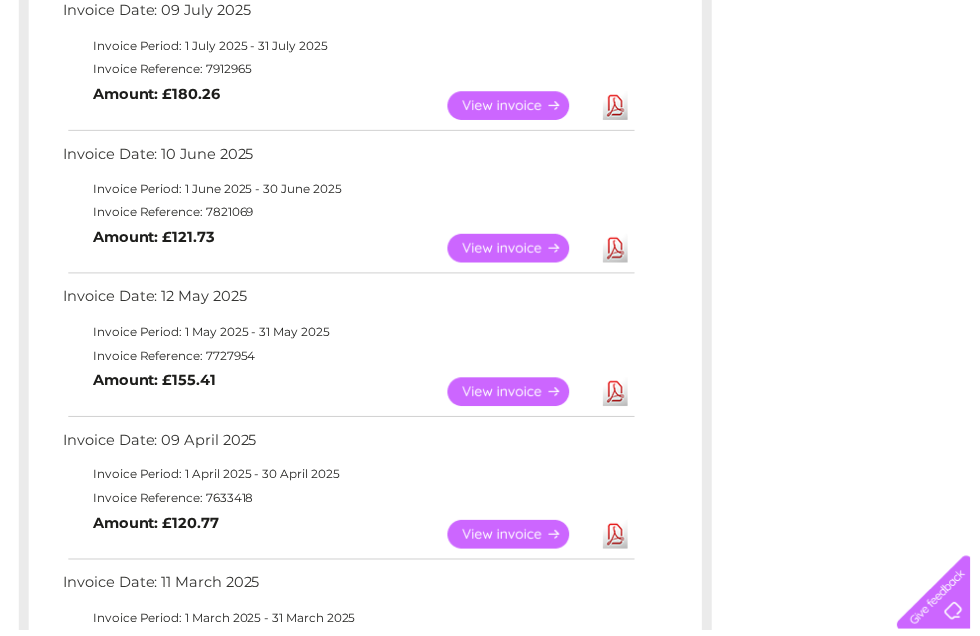 click on "View" at bounding box center [525, 395] 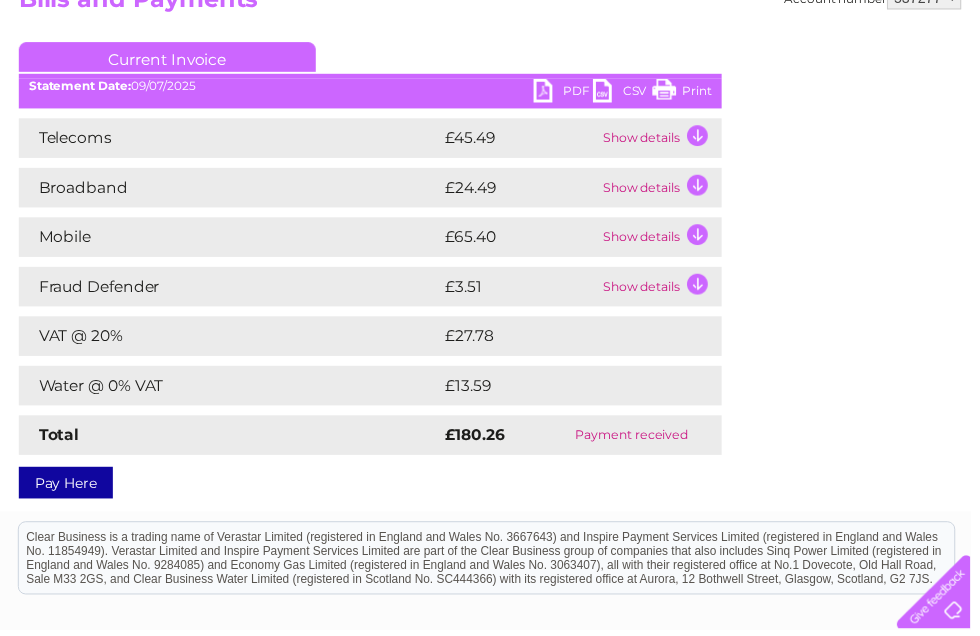 scroll, scrollTop: 244, scrollLeft: 0, axis: vertical 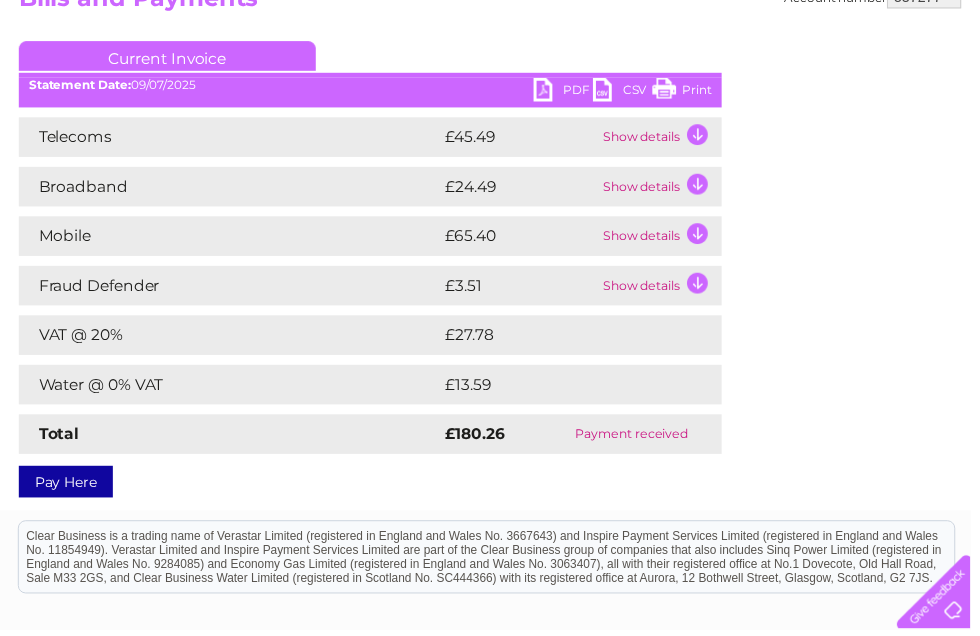 click on "Show details" at bounding box center [666, 239] 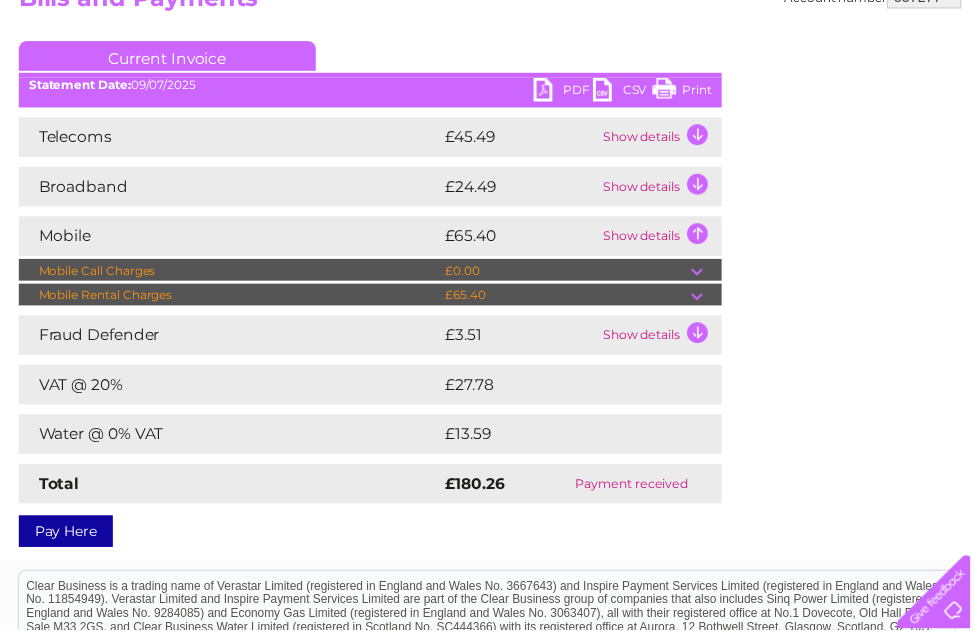 scroll, scrollTop: 245, scrollLeft: 0, axis: vertical 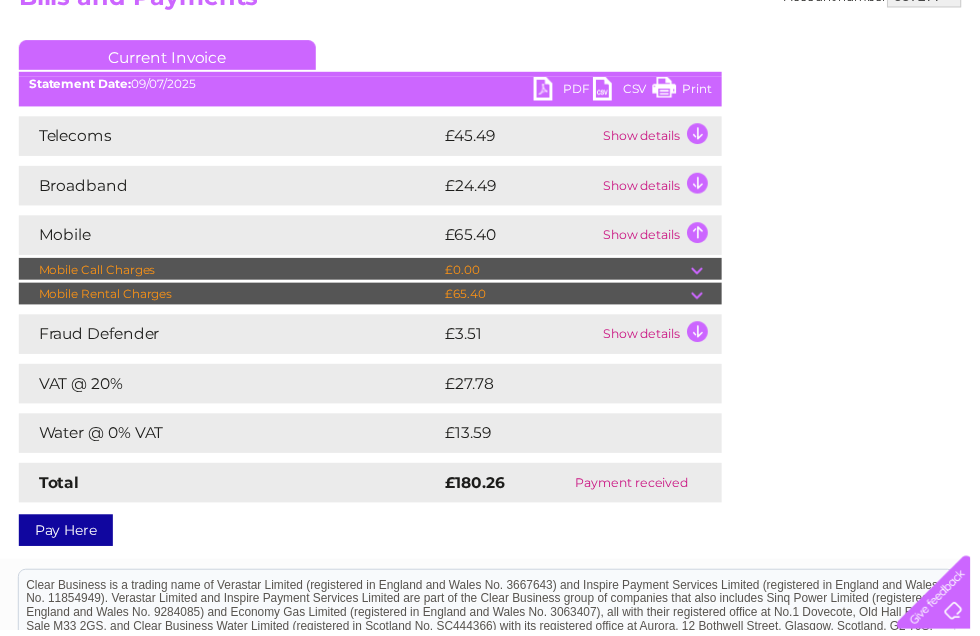click on "Account number       [NUMBER]
Bills and Payments
Current Invoice
PDF
CSV
Print" at bounding box center [495, 254] 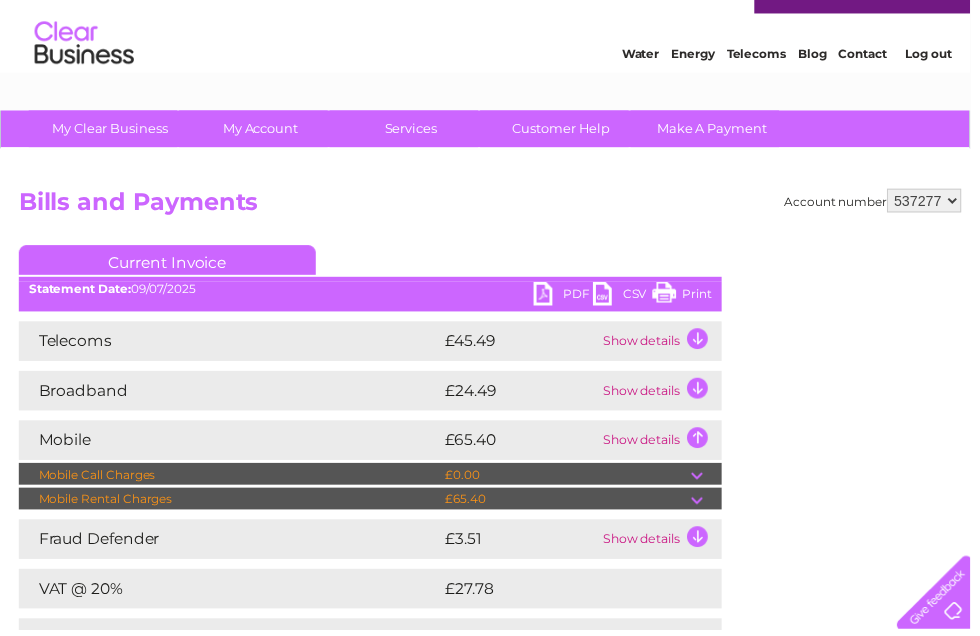 scroll, scrollTop: 0, scrollLeft: 0, axis: both 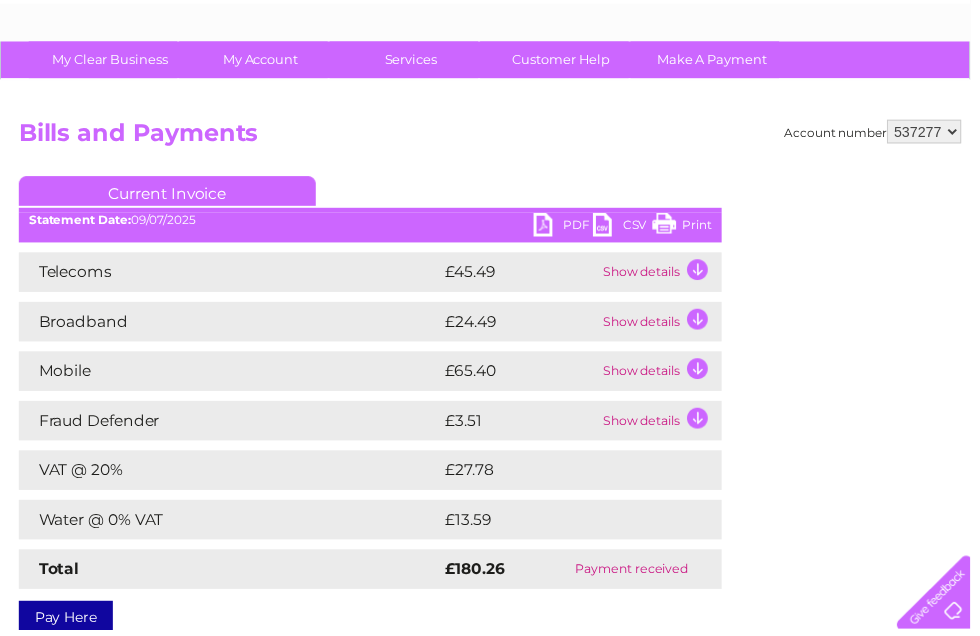 click on "Show details" at bounding box center [666, 375] 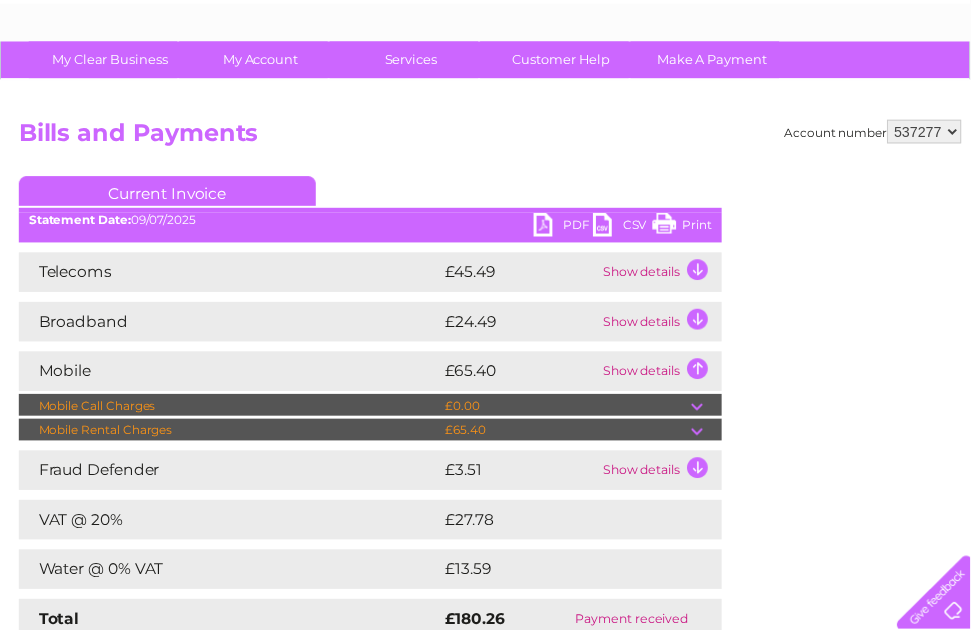 click on "Account number    537277
Bills and Payments
Current Invoice
PDF
CSV
Print" at bounding box center (495, 391) 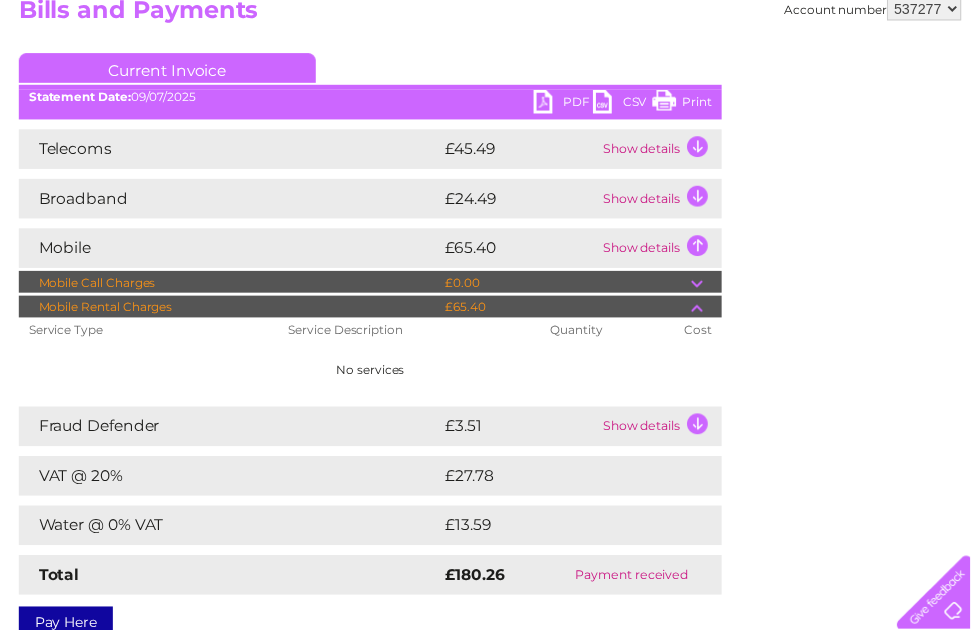 scroll, scrollTop: 228, scrollLeft: 0, axis: vertical 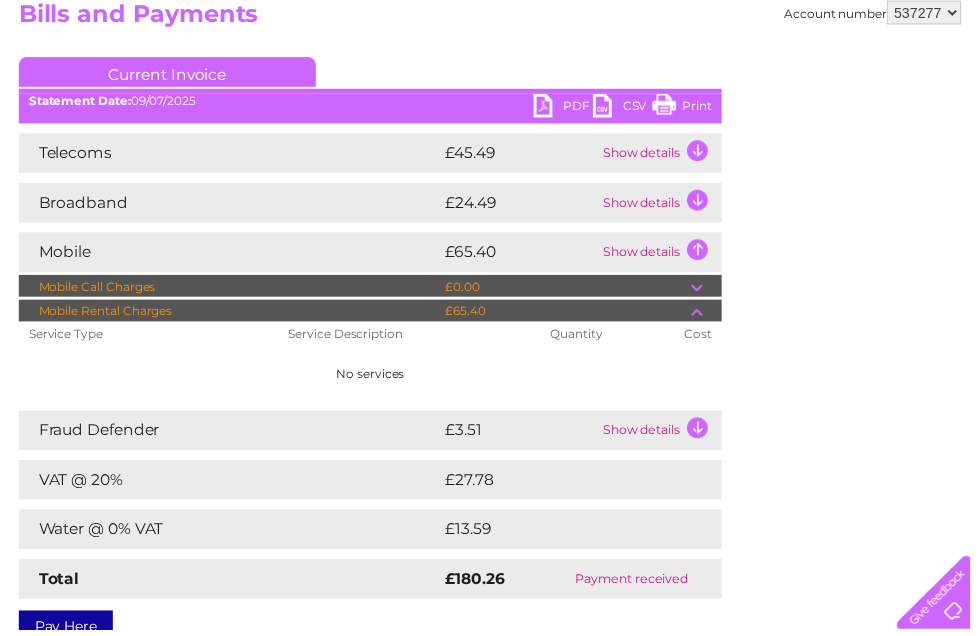 click on "Mobile Rental Charges" at bounding box center [232, 315] 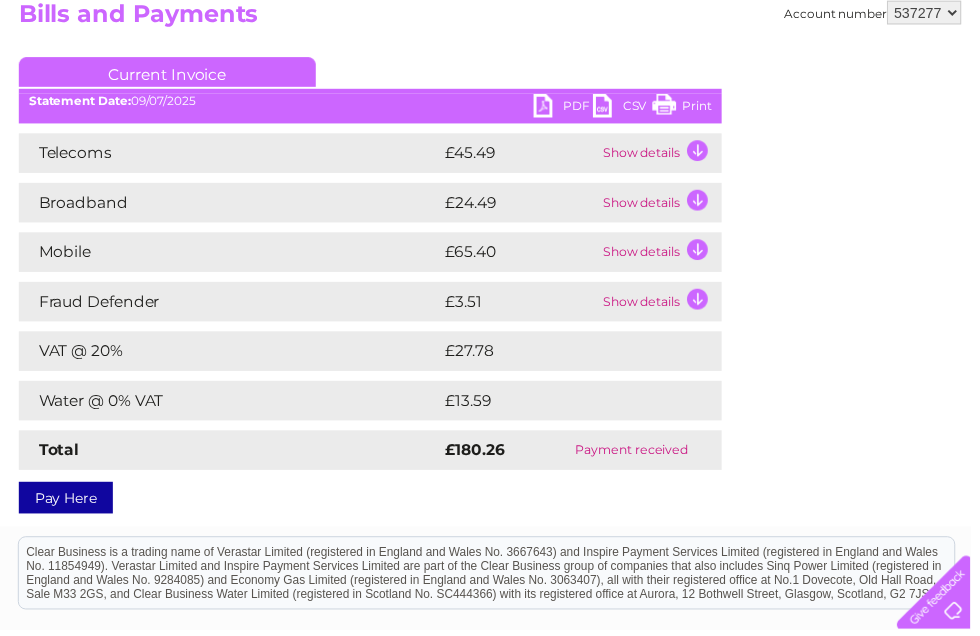 click on "Show details" at bounding box center (666, 255) 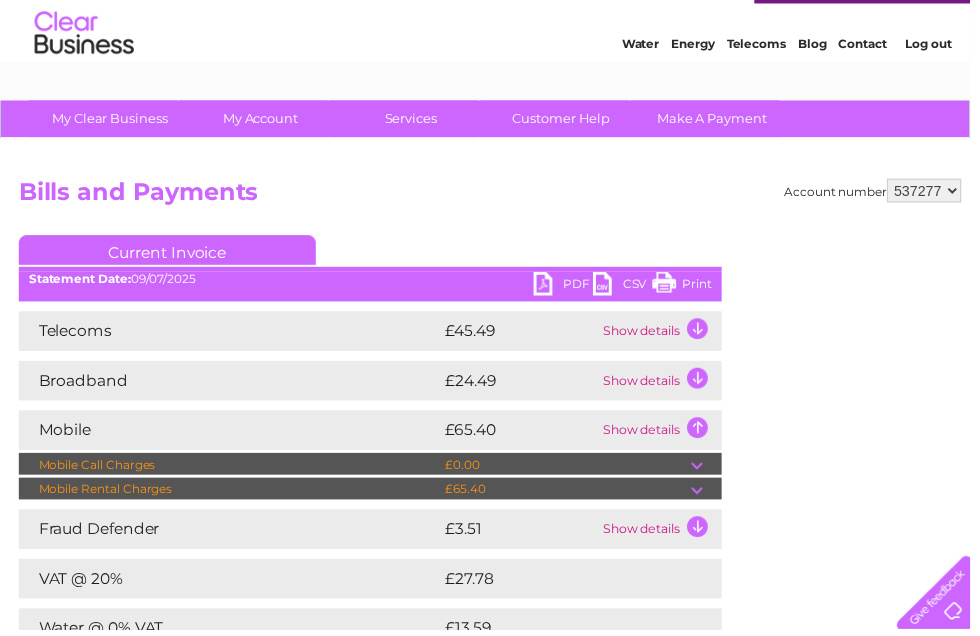 scroll, scrollTop: 45, scrollLeft: 0, axis: vertical 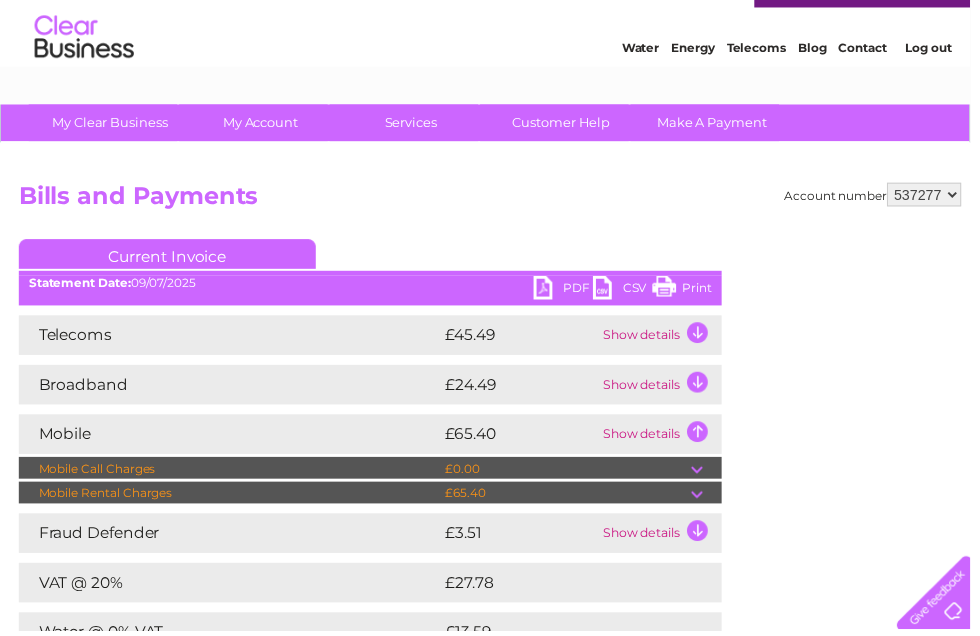 click on "Show details" at bounding box center [666, 438] 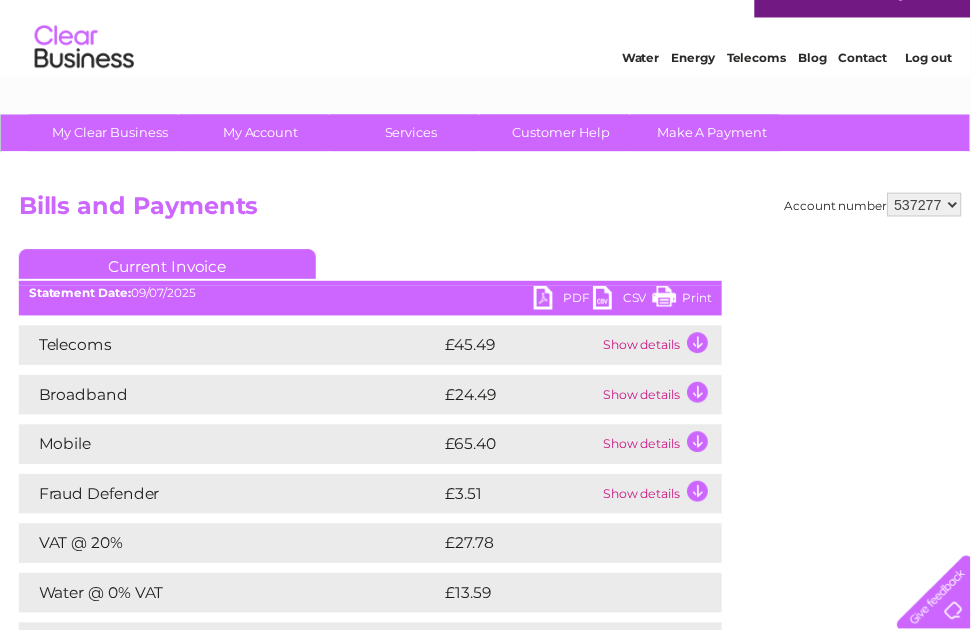 scroll, scrollTop: 35, scrollLeft: 0, axis: vertical 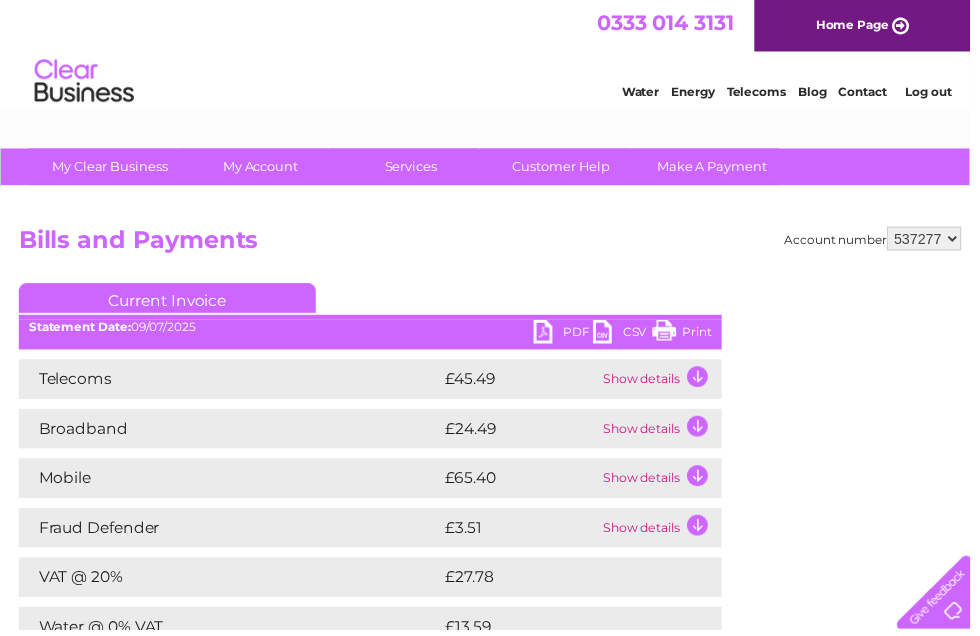 click on "Show details" at bounding box center (666, 383) 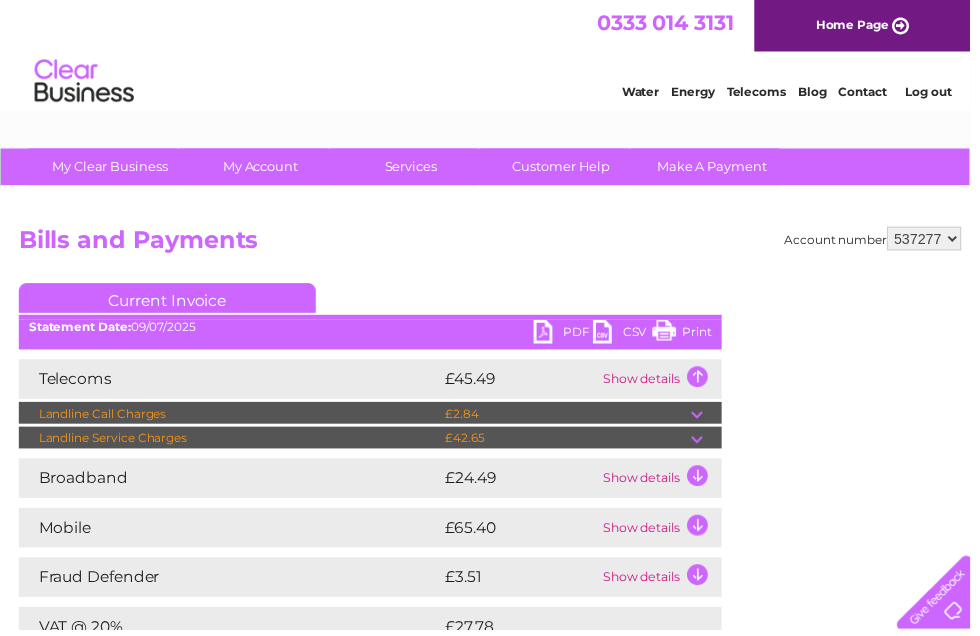click at bounding box center [713, 443] 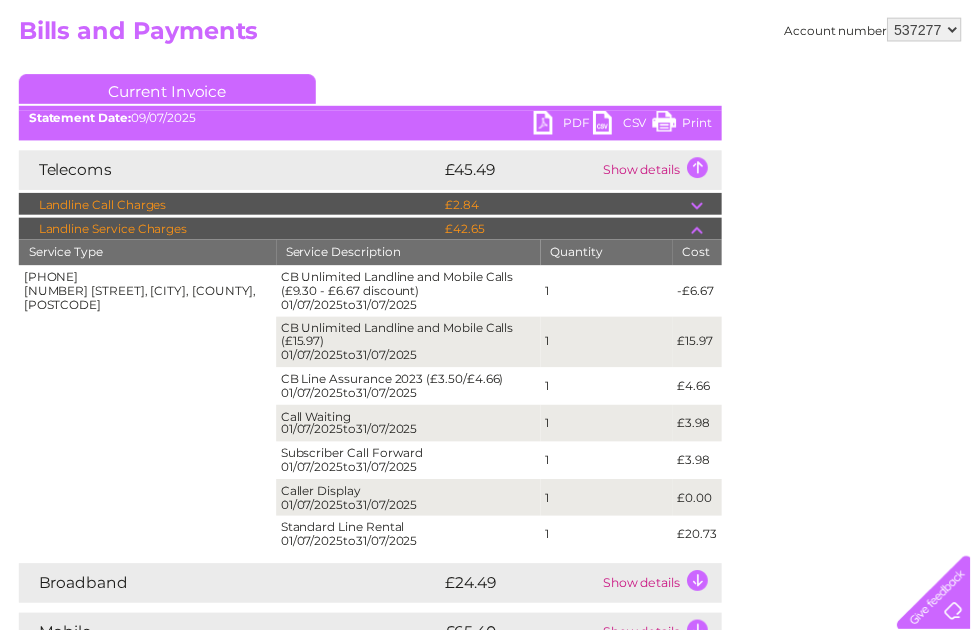 scroll, scrollTop: 211, scrollLeft: 0, axis: vertical 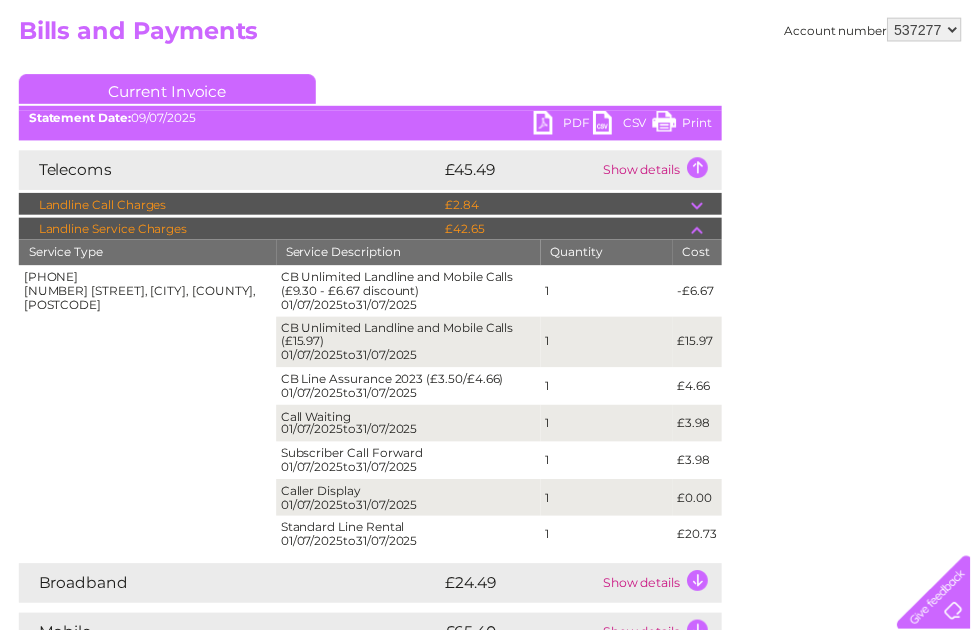 click on "Show details" at bounding box center [666, 639] 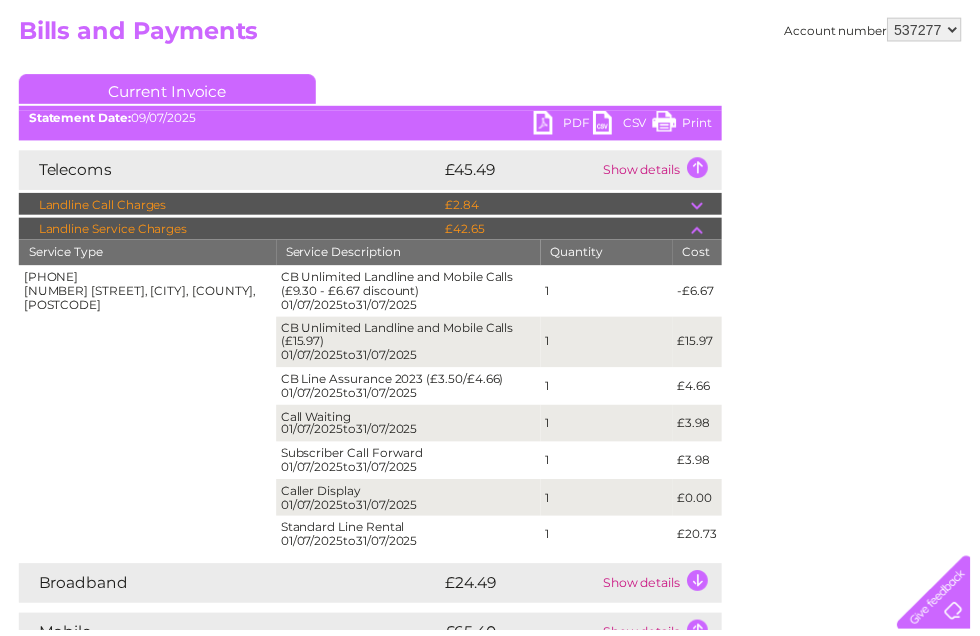 click on "£65.40" at bounding box center [571, 699] 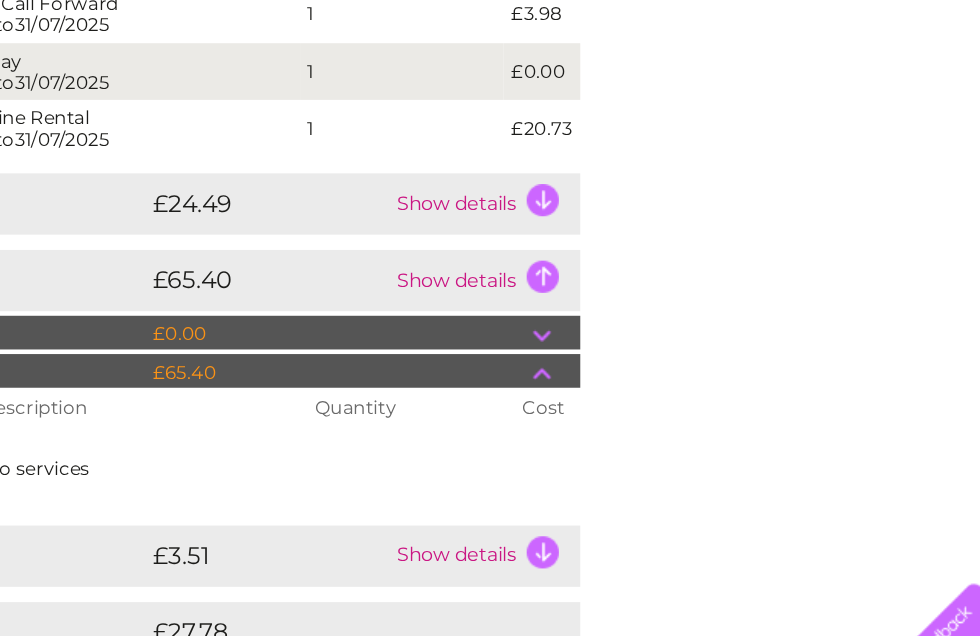 click at bounding box center [703, 423] 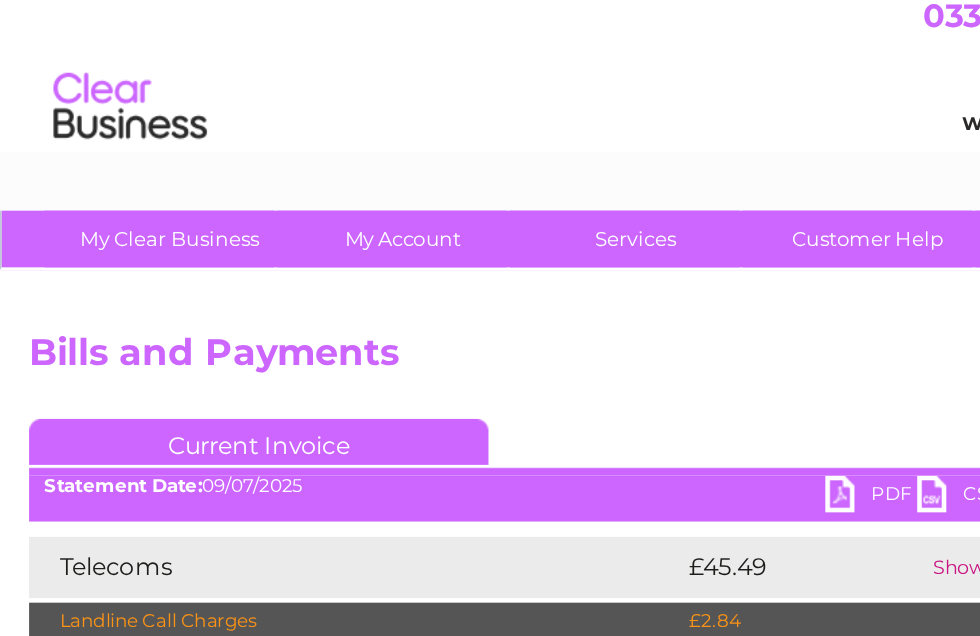 scroll, scrollTop: 0, scrollLeft: 0, axis: both 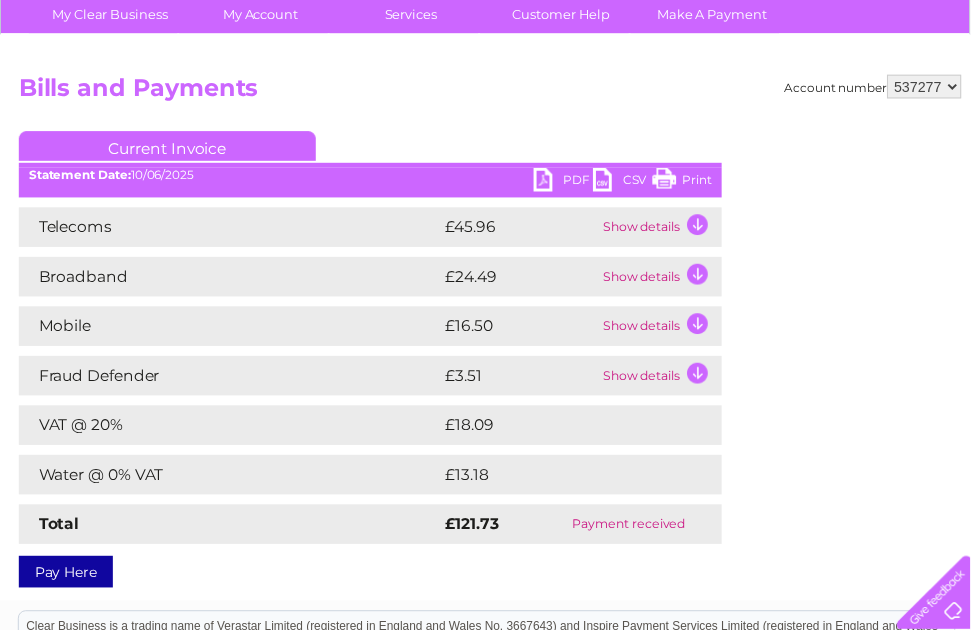 click on "Show details" at bounding box center (666, 329) 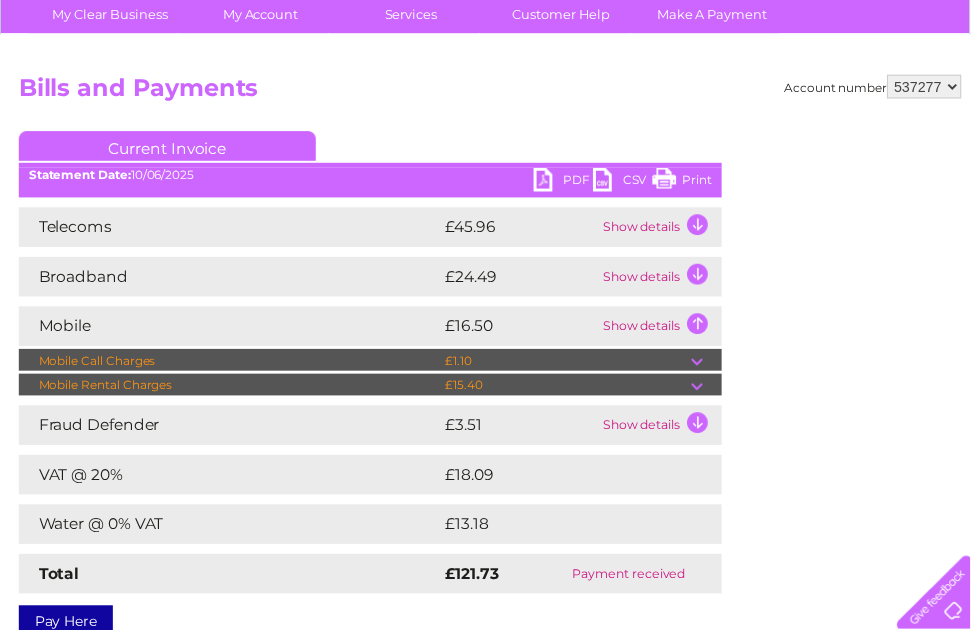 click on "£15.40" at bounding box center [571, 389] 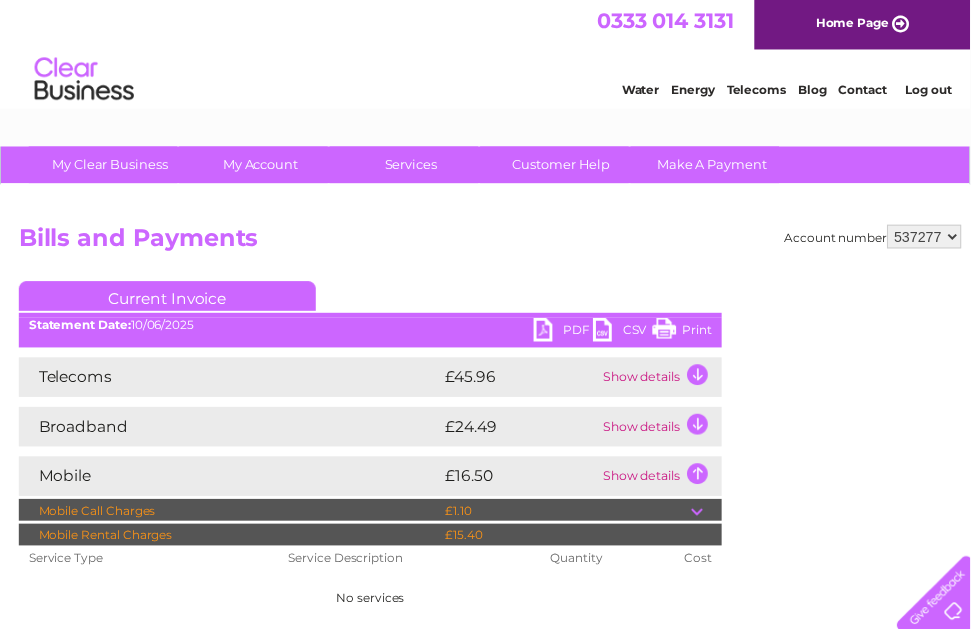 scroll, scrollTop: 0, scrollLeft: 0, axis: both 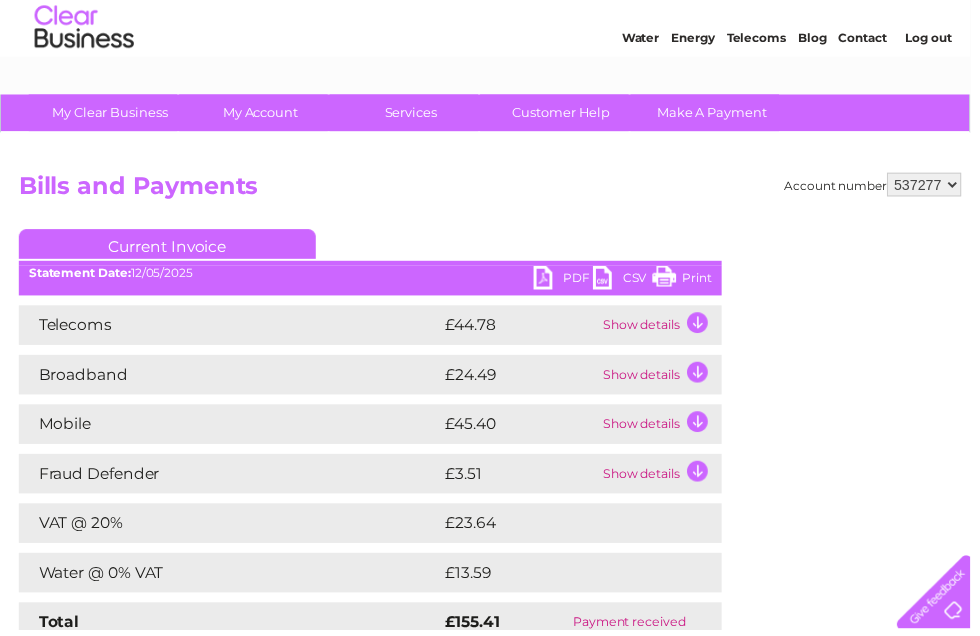 click on "Show details" at bounding box center [666, 429] 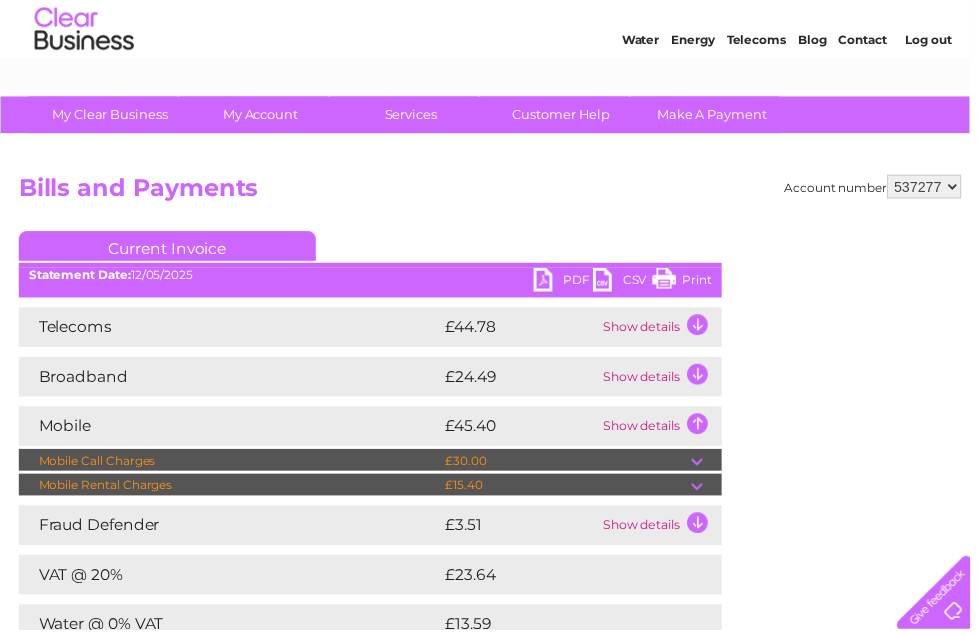 scroll, scrollTop: 0, scrollLeft: 0, axis: both 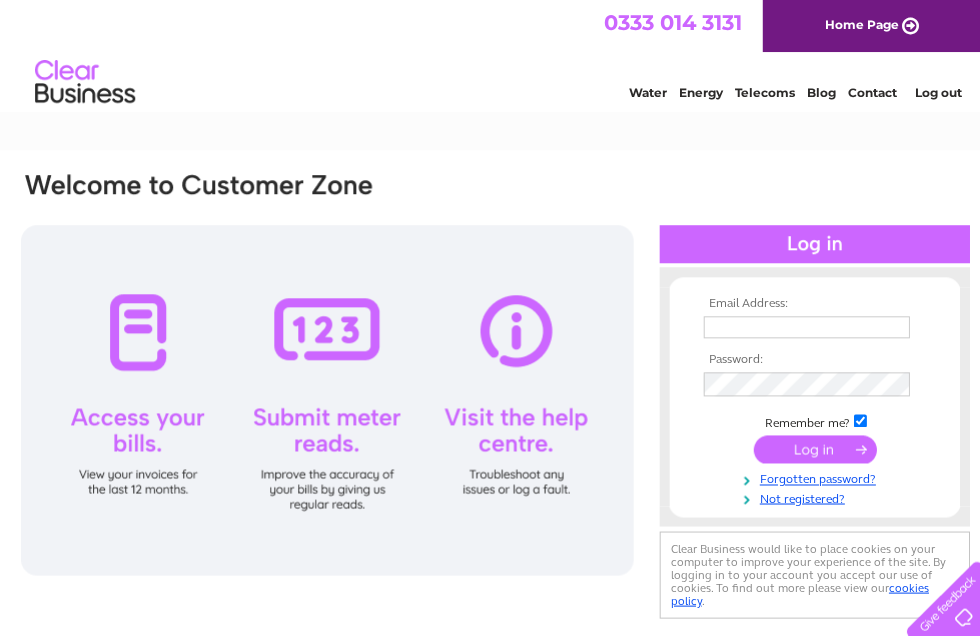 click on "Email Address:
Password:" at bounding box center [495, 396] 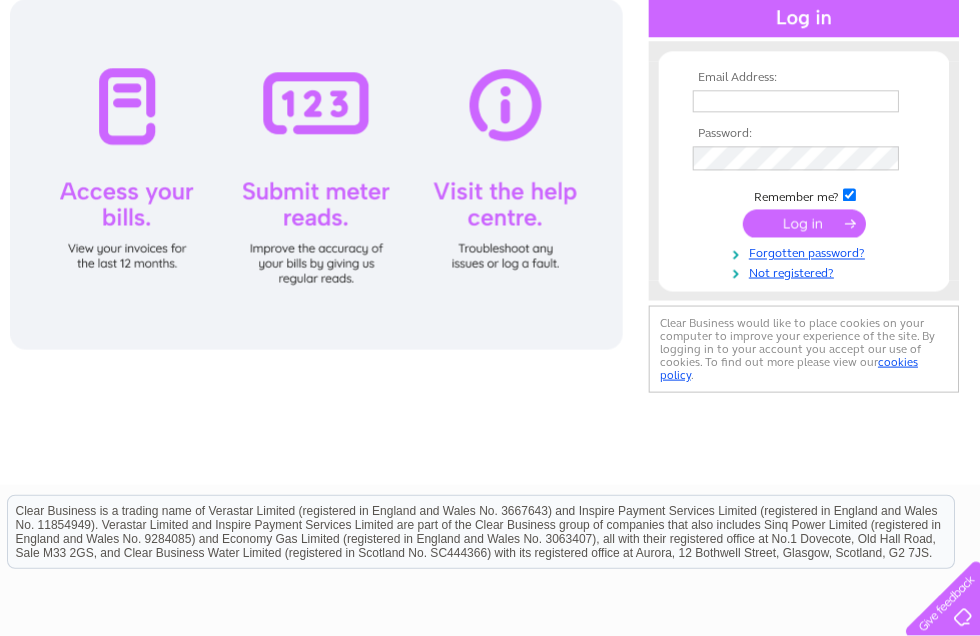 scroll, scrollTop: 0, scrollLeft: 10, axis: horizontal 